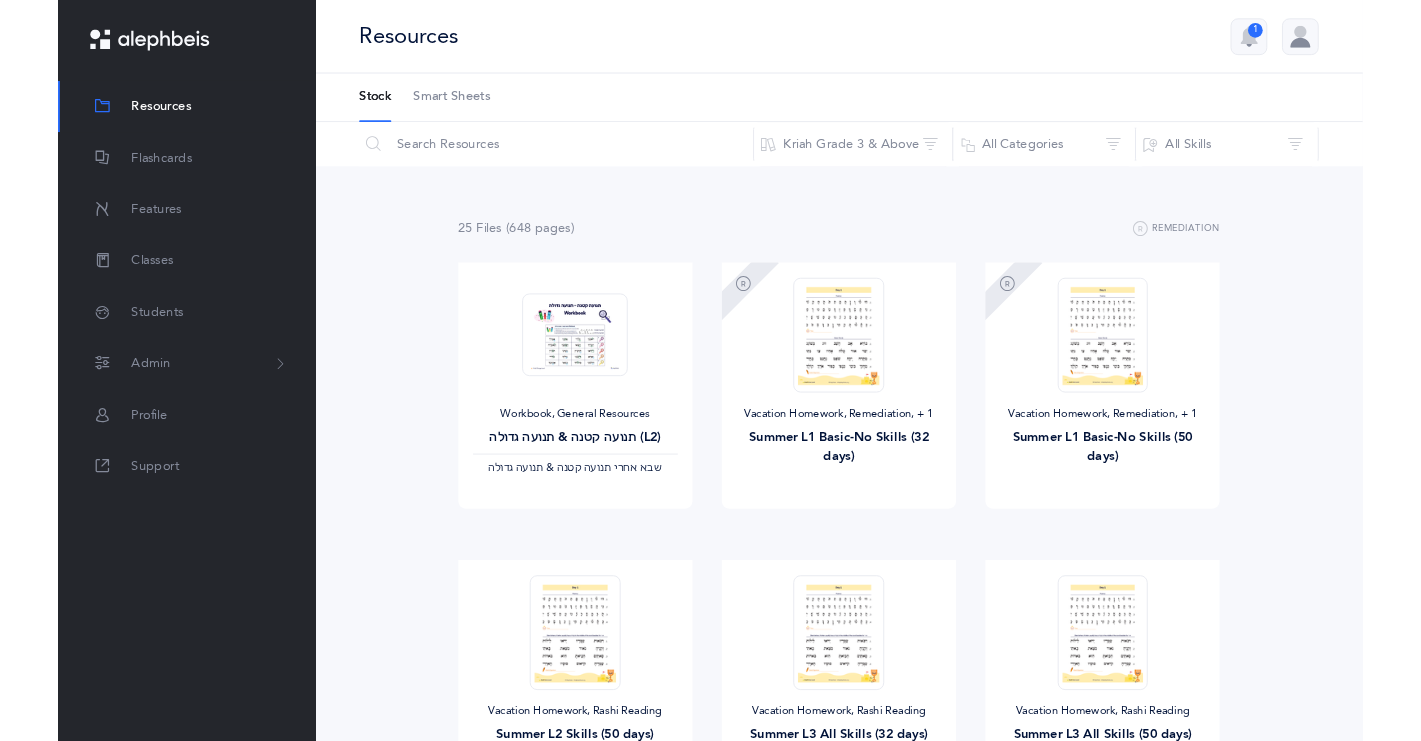 scroll, scrollTop: 1172, scrollLeft: 0, axis: vertical 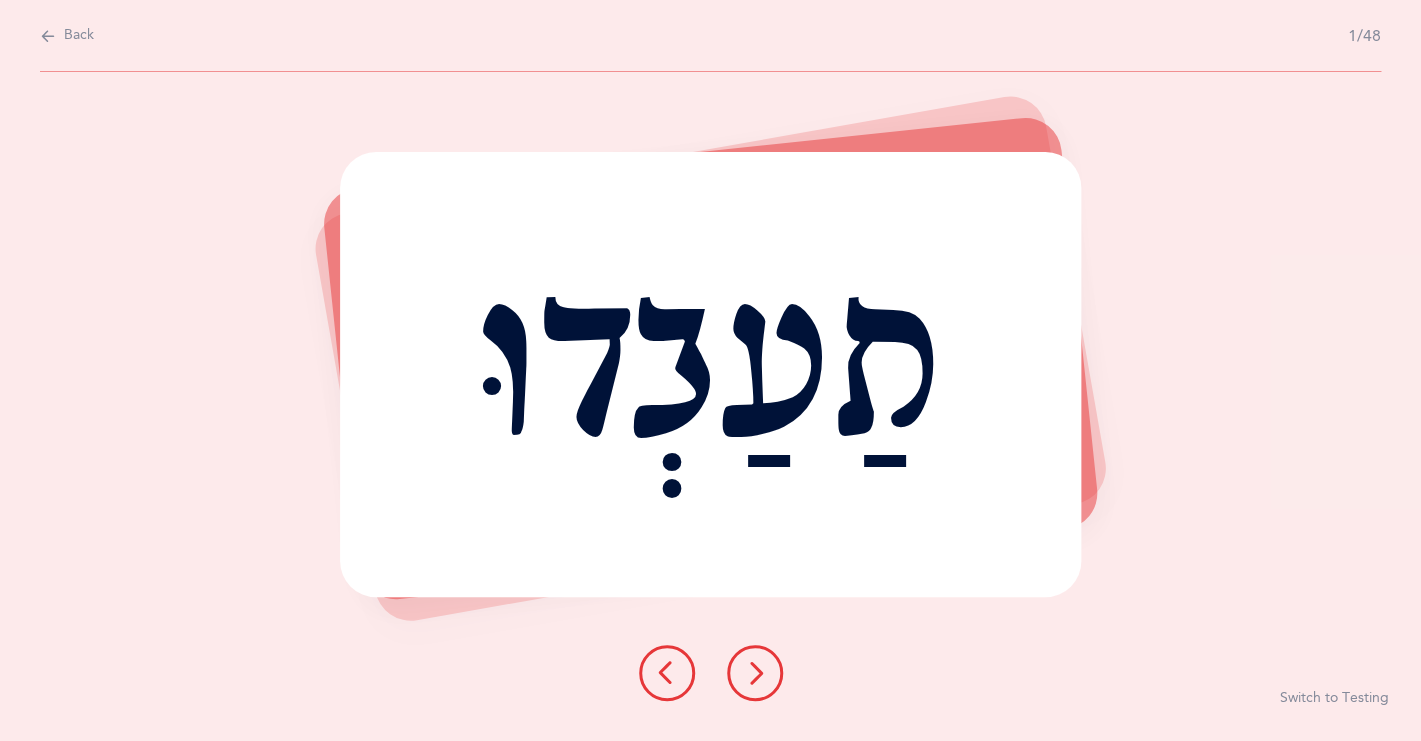 click at bounding box center (755, 673) 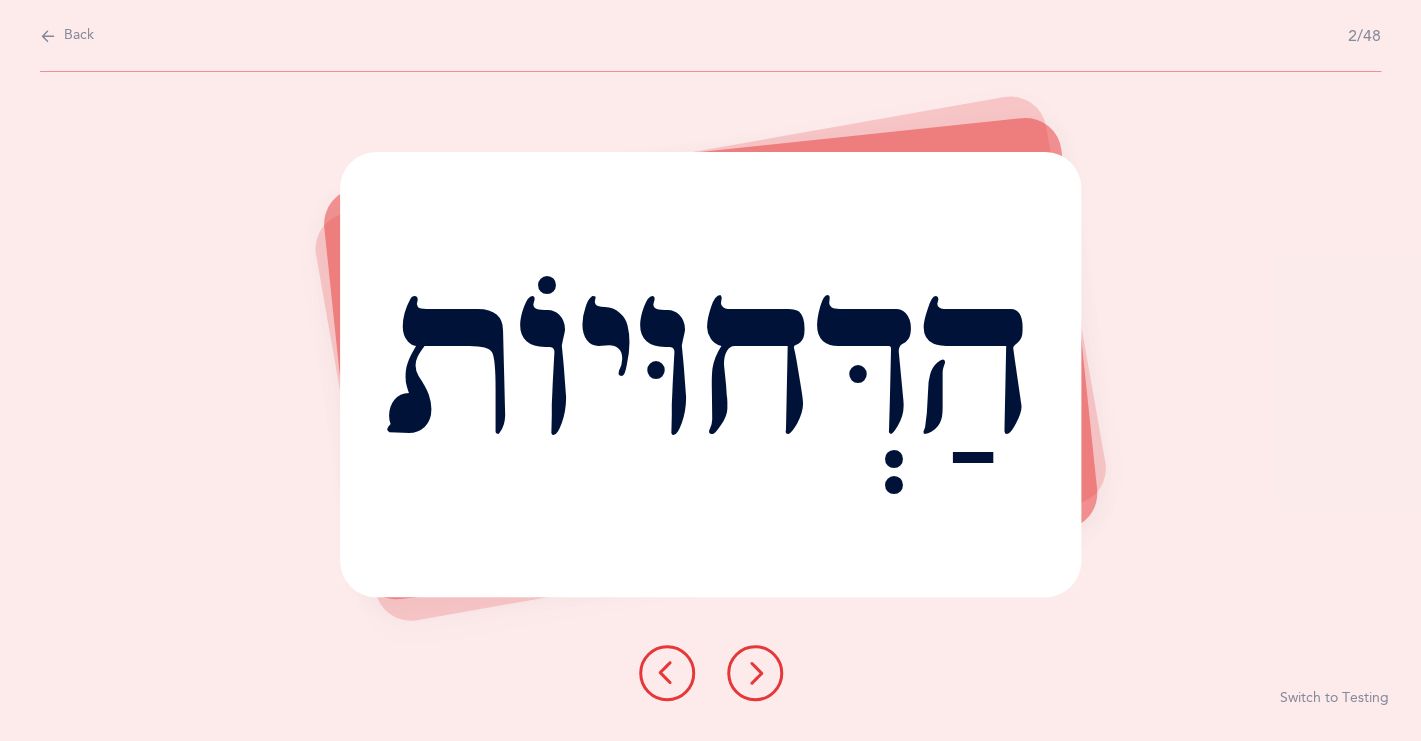 click at bounding box center [755, 673] 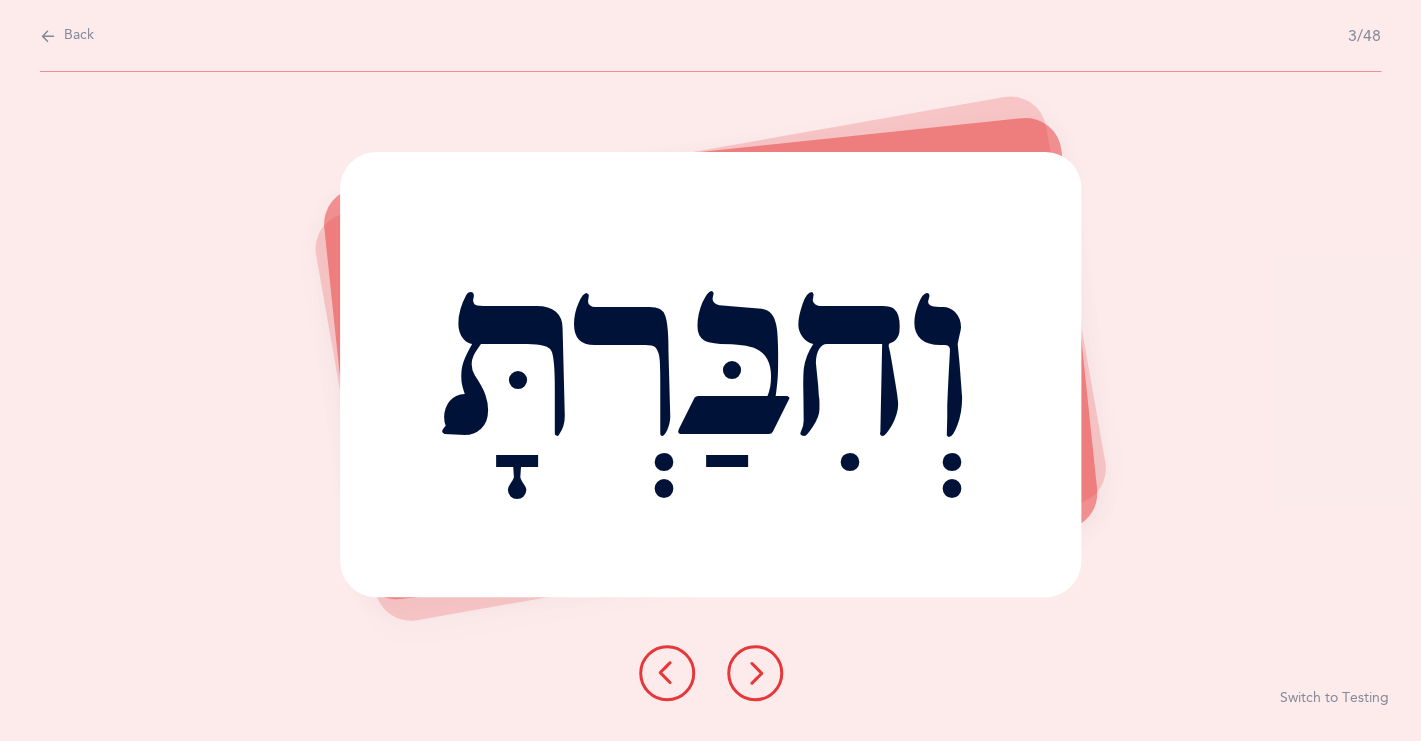 click at bounding box center (755, 673) 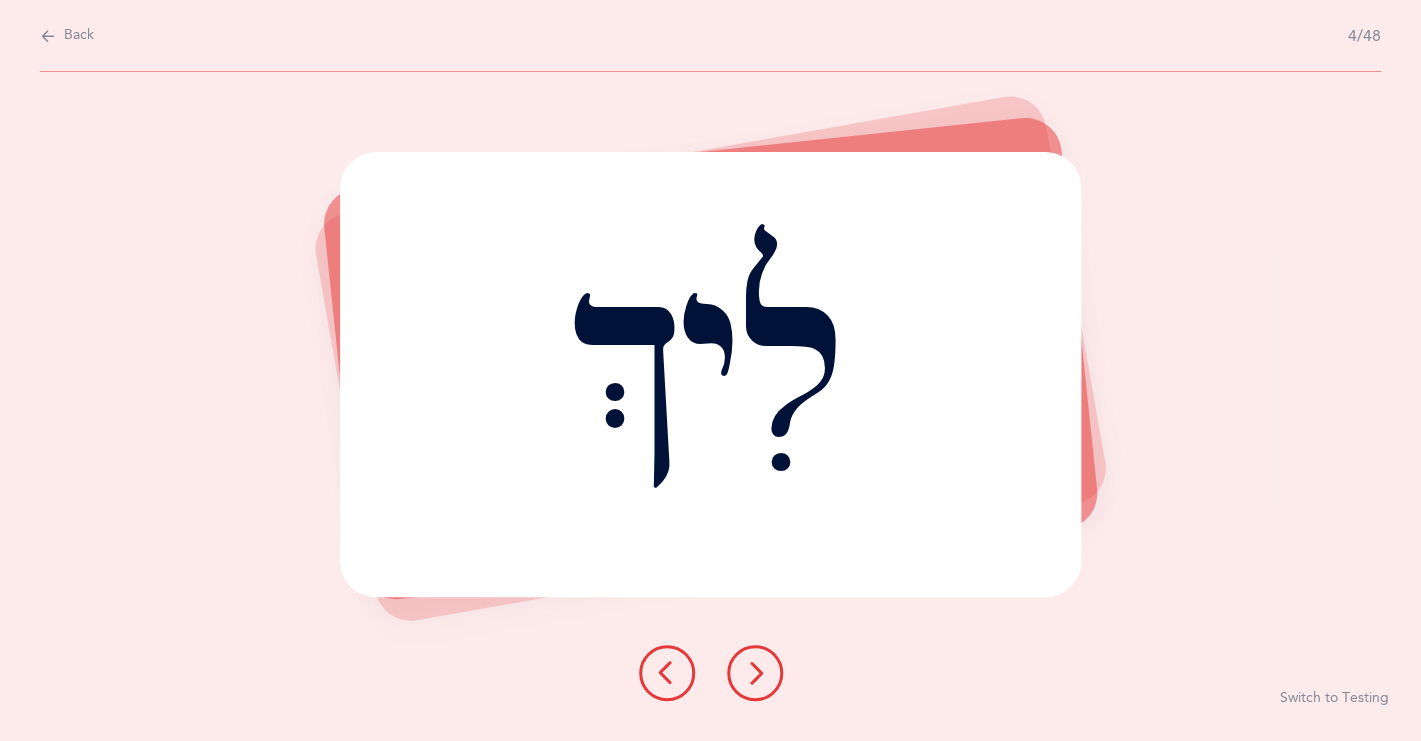 click at bounding box center [755, 673] 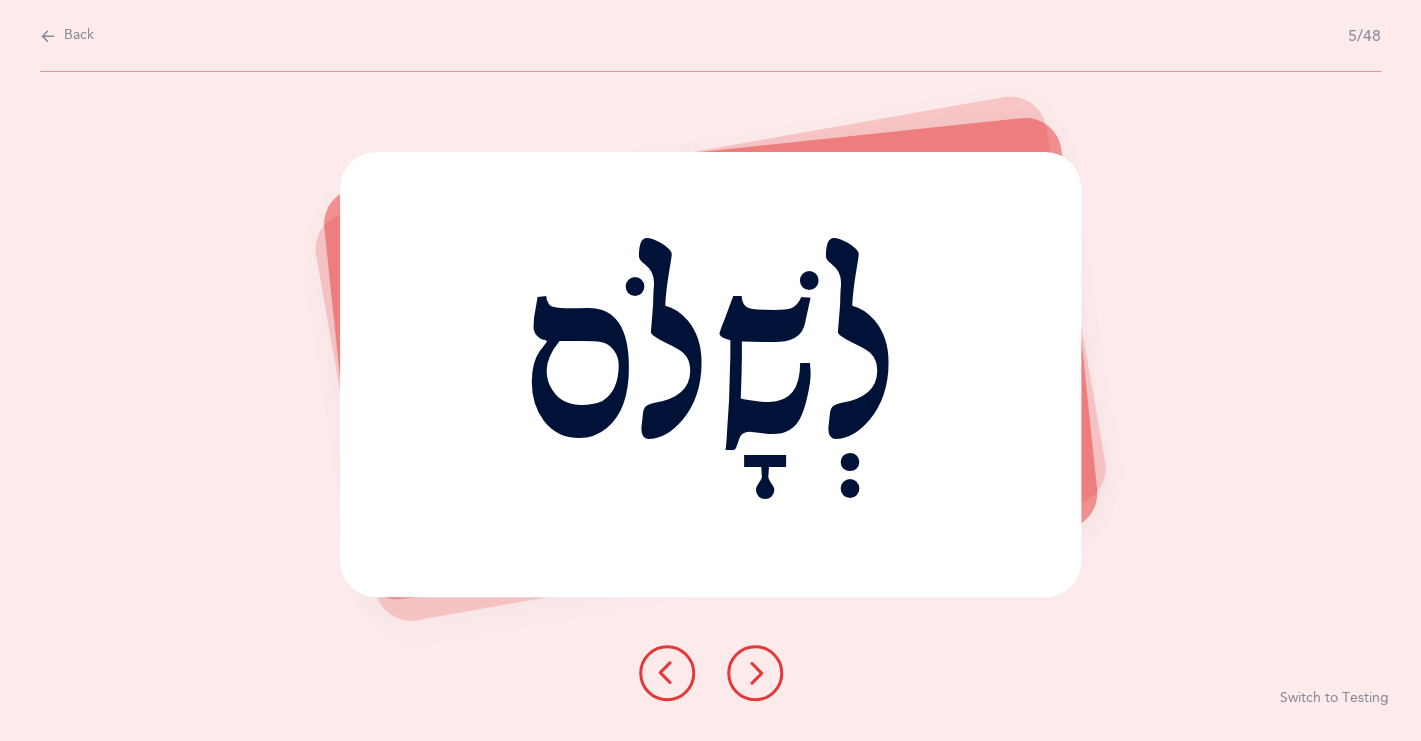 click at bounding box center [755, 673] 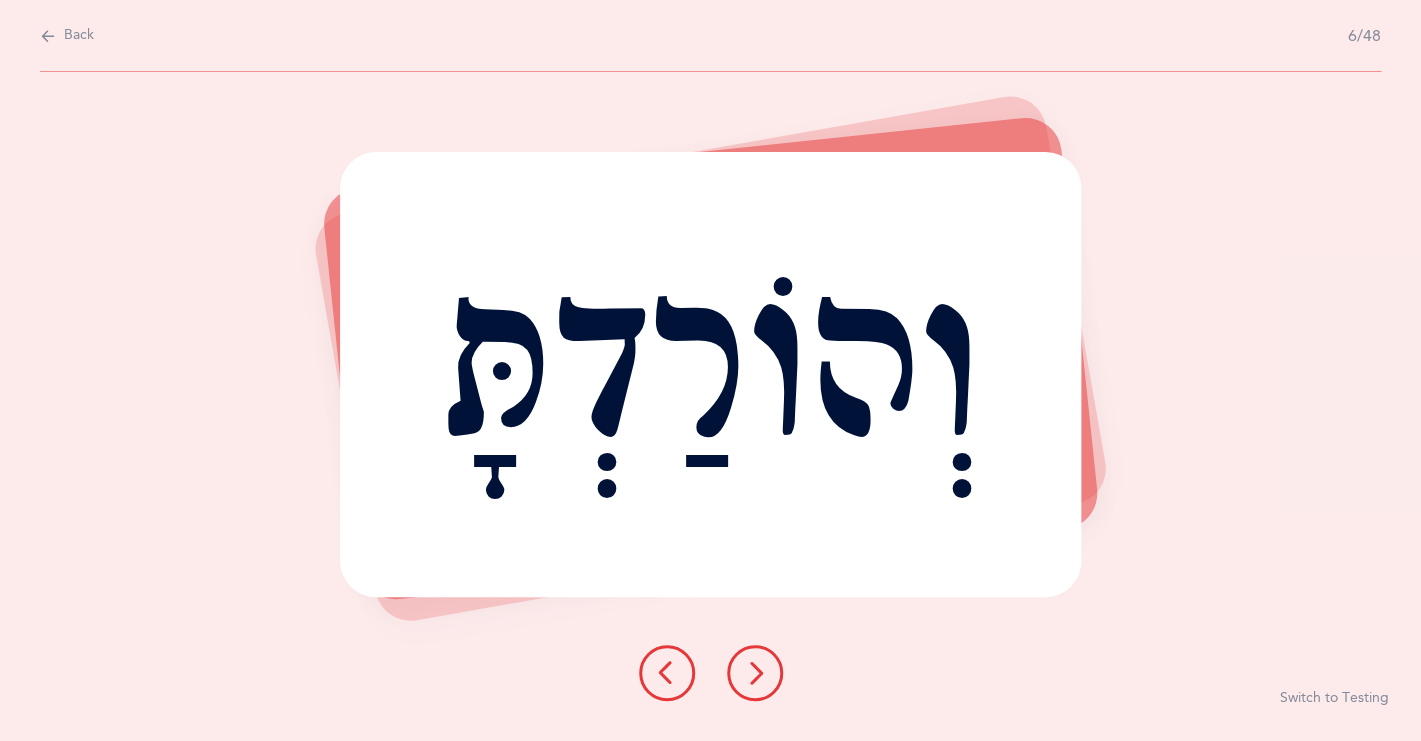 click at bounding box center (755, 673) 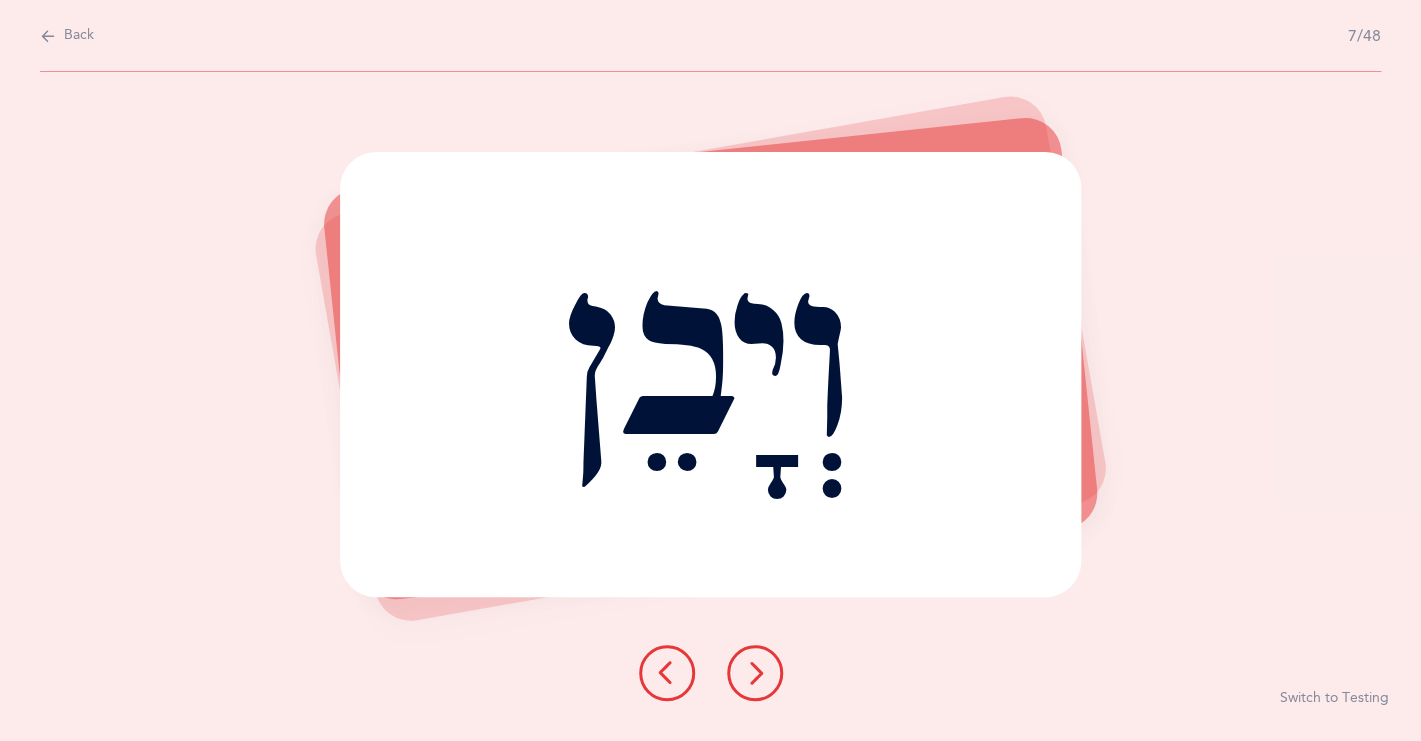 click at bounding box center [755, 673] 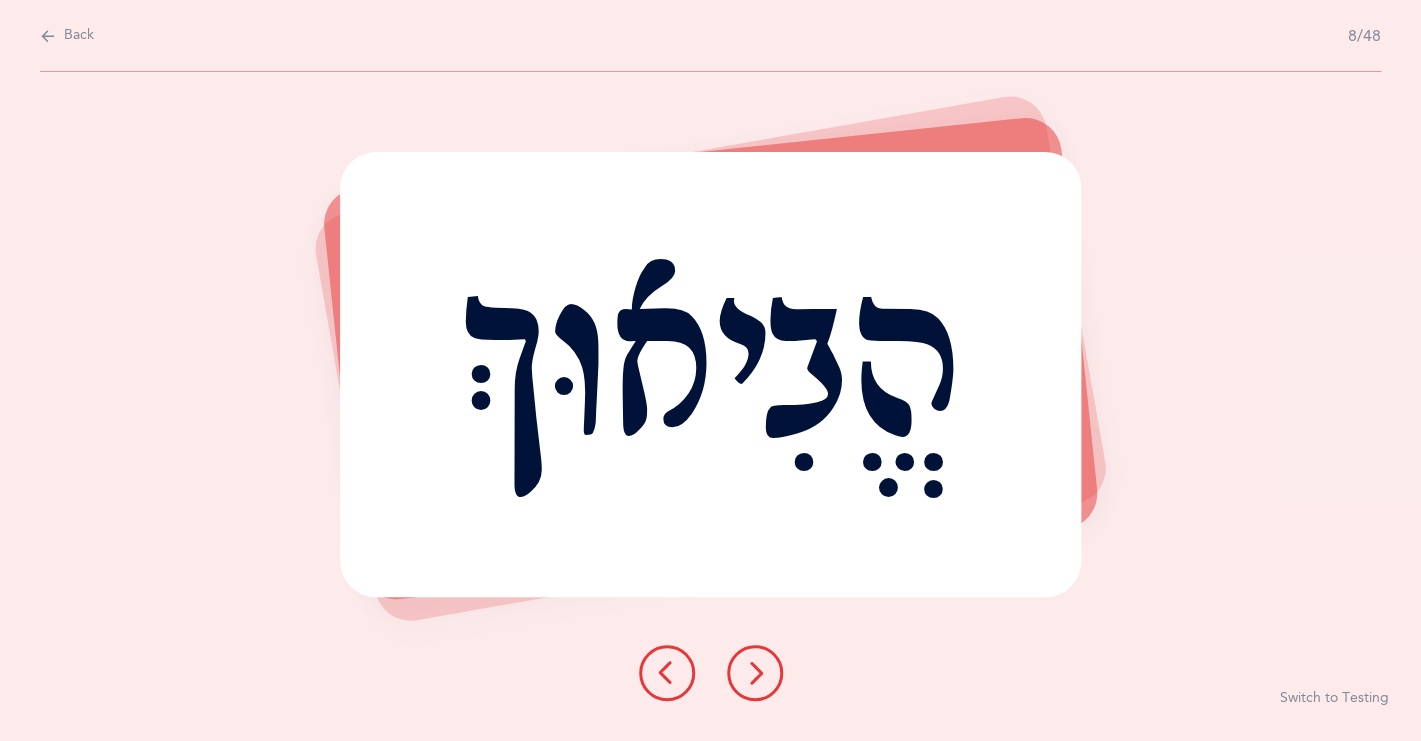 click at bounding box center [755, 673] 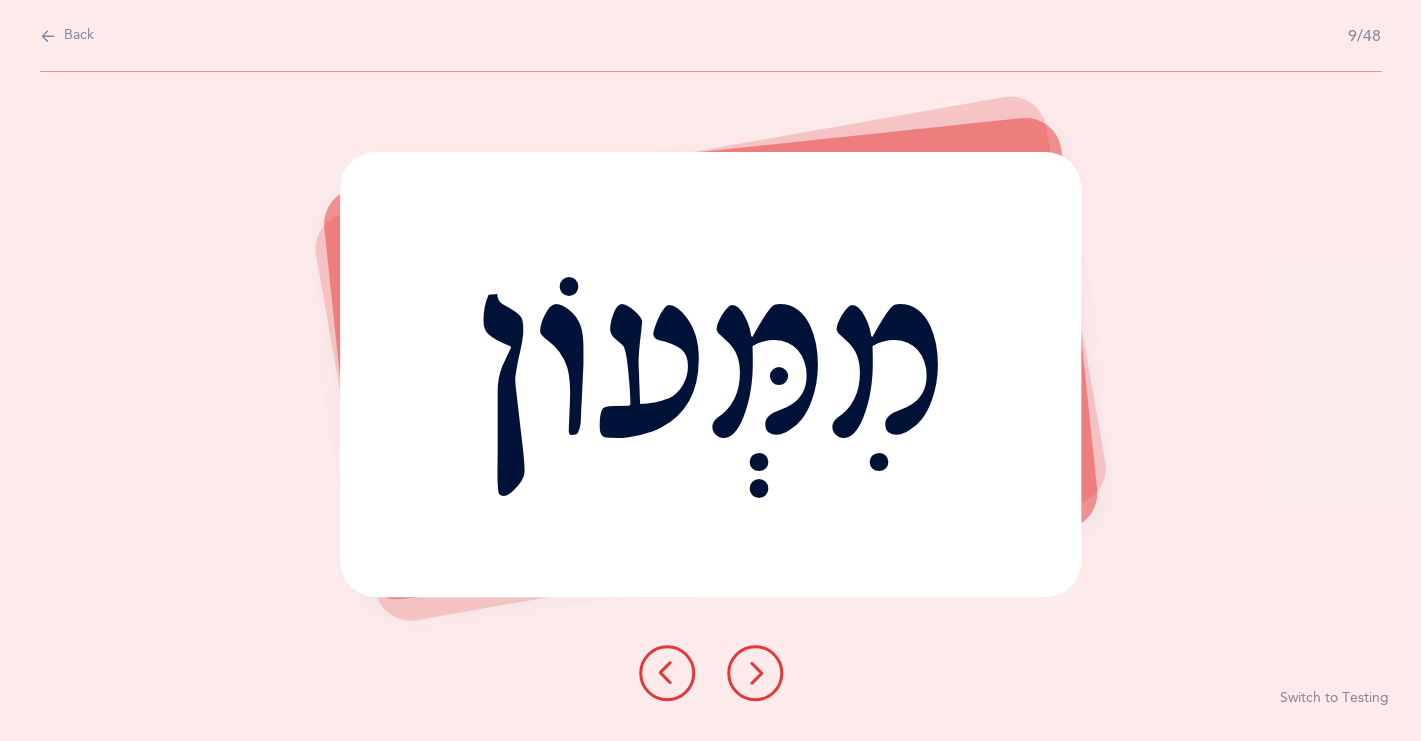 click at bounding box center [755, 673] 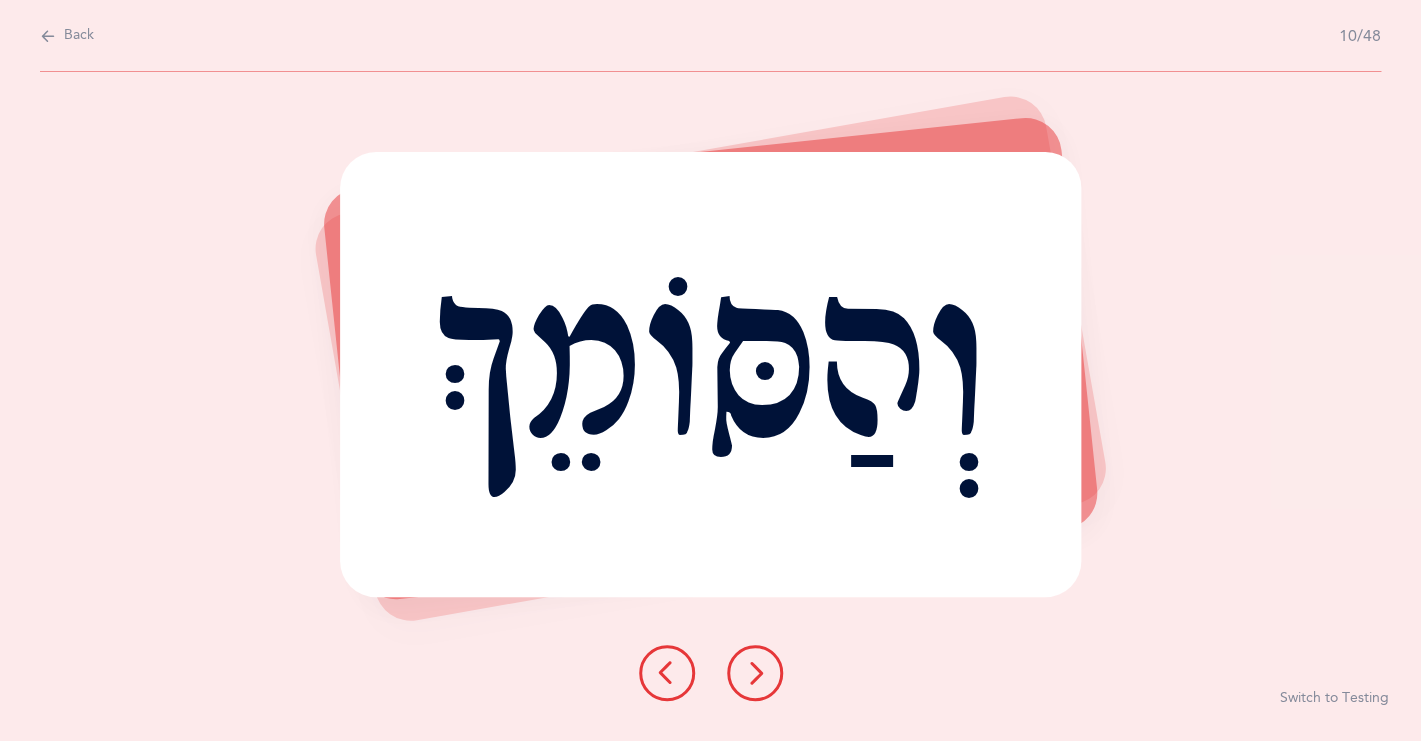 click at bounding box center (755, 673) 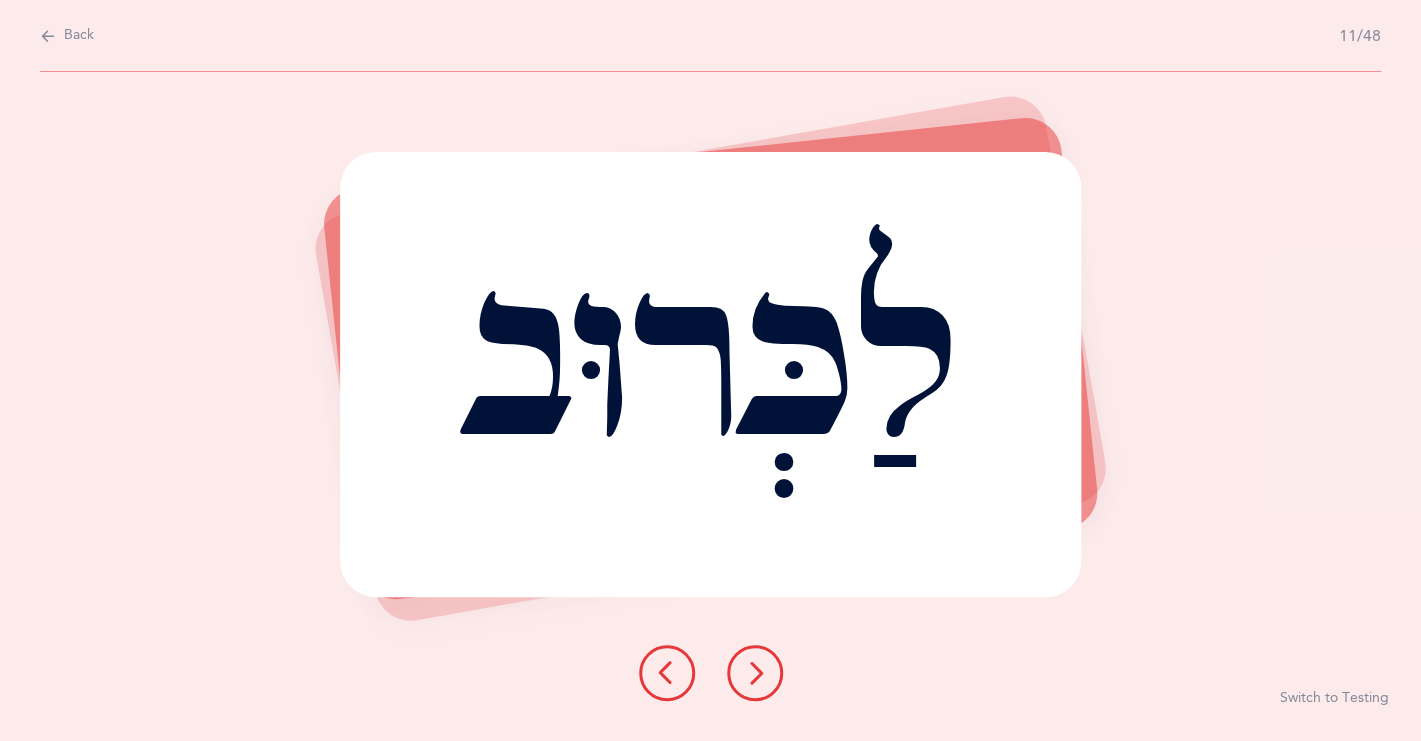 click at bounding box center [755, 673] 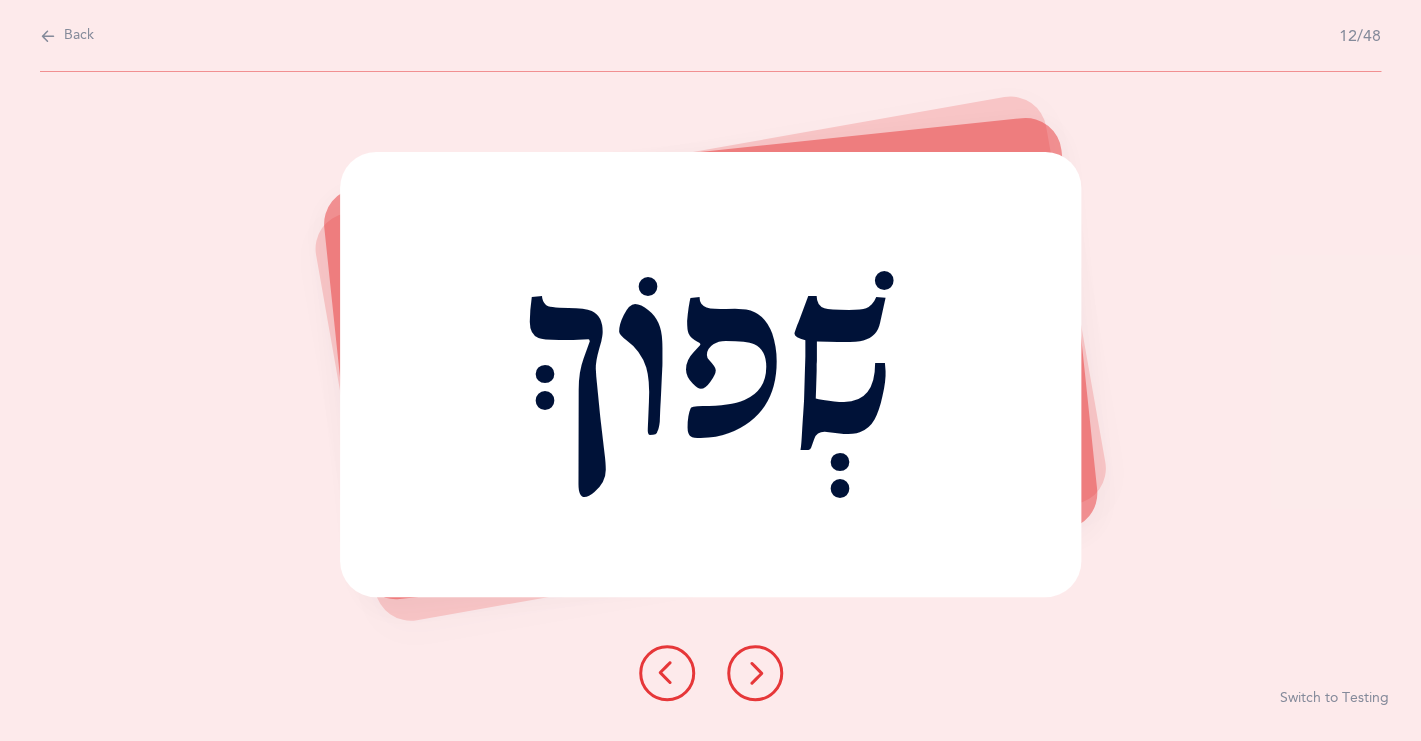 click at bounding box center (755, 673) 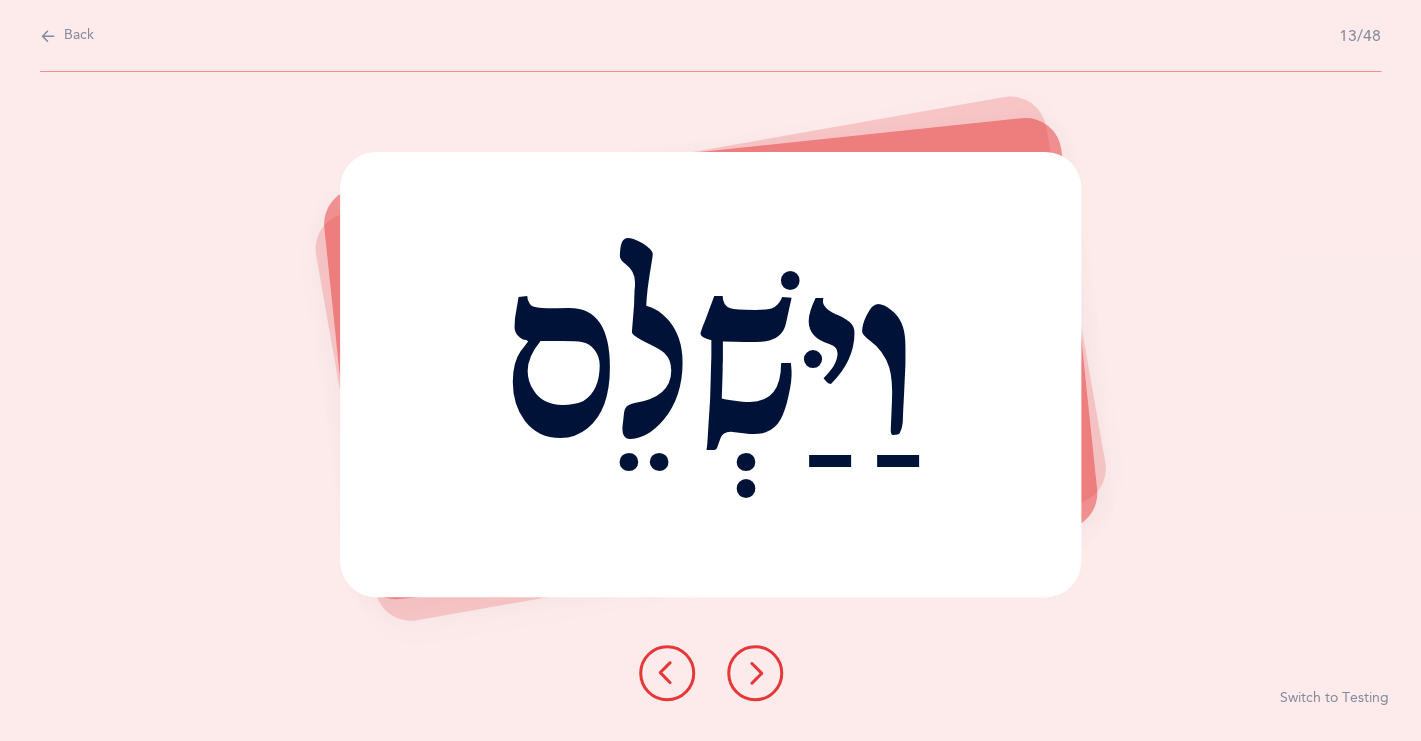 click at bounding box center (755, 673) 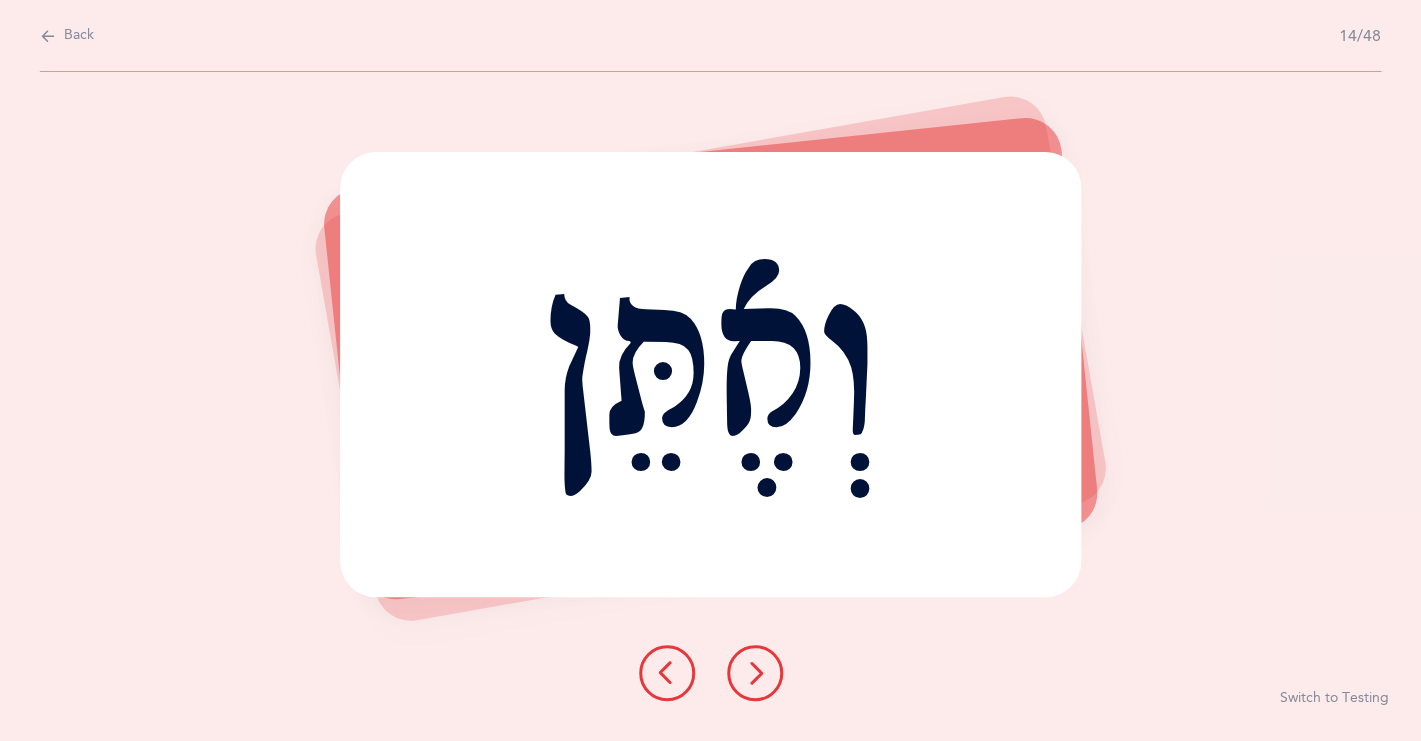 click at bounding box center [755, 673] 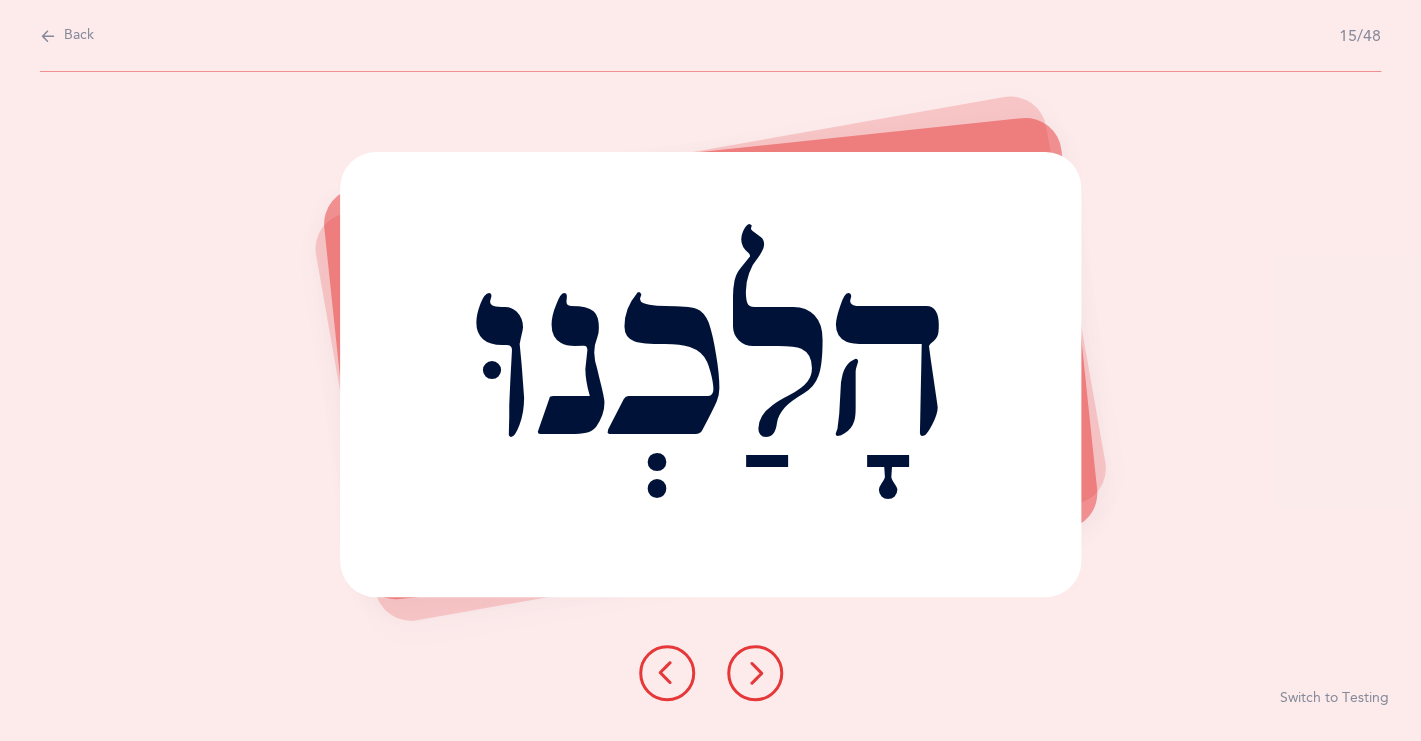 click at bounding box center (755, 673) 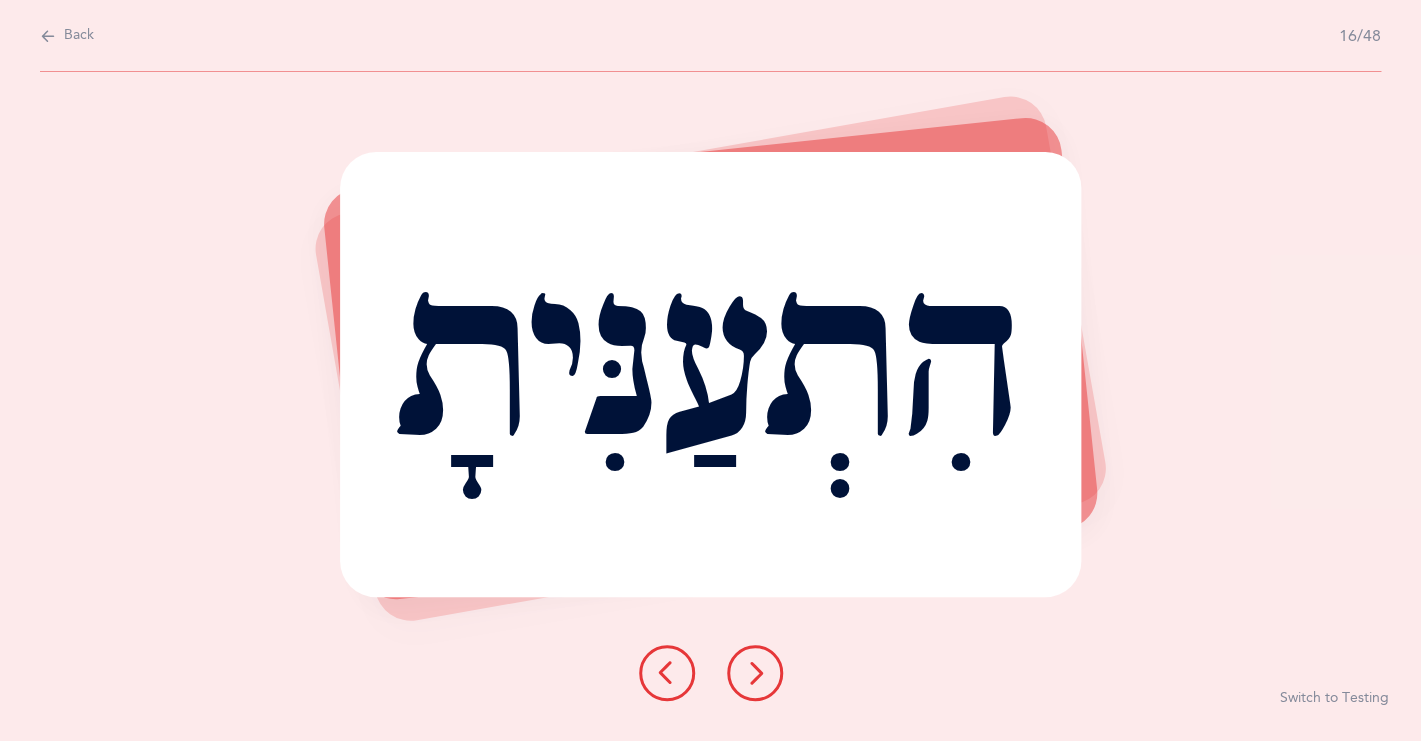 click at bounding box center [755, 673] 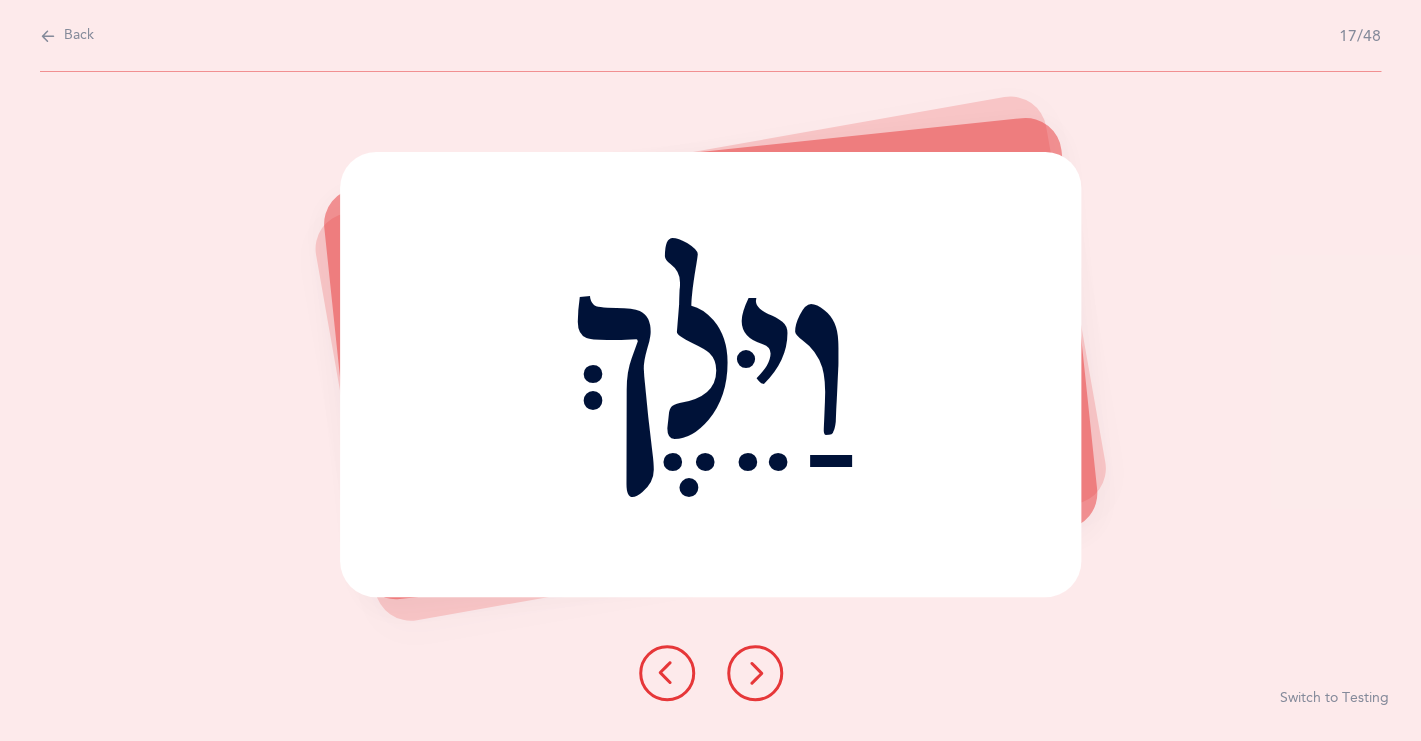 click at bounding box center [755, 673] 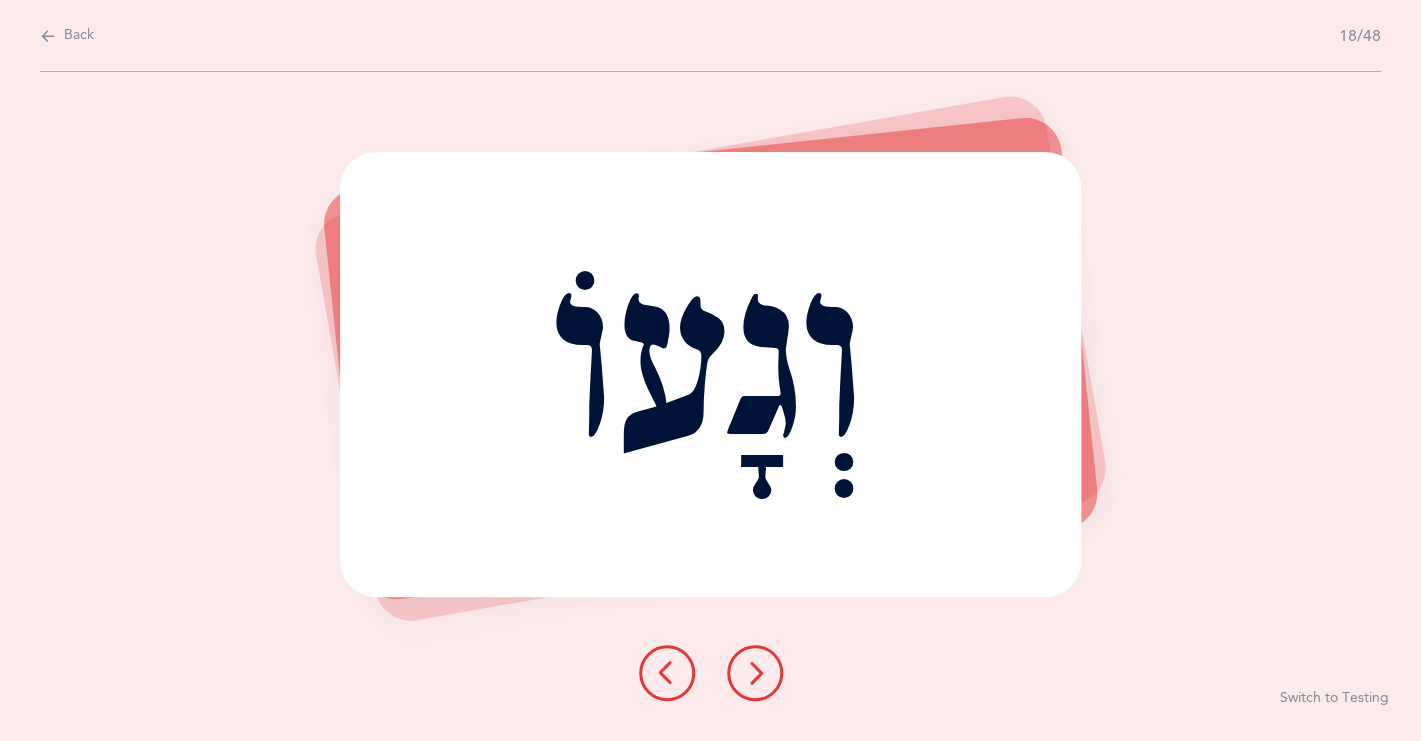 click at bounding box center [755, 673] 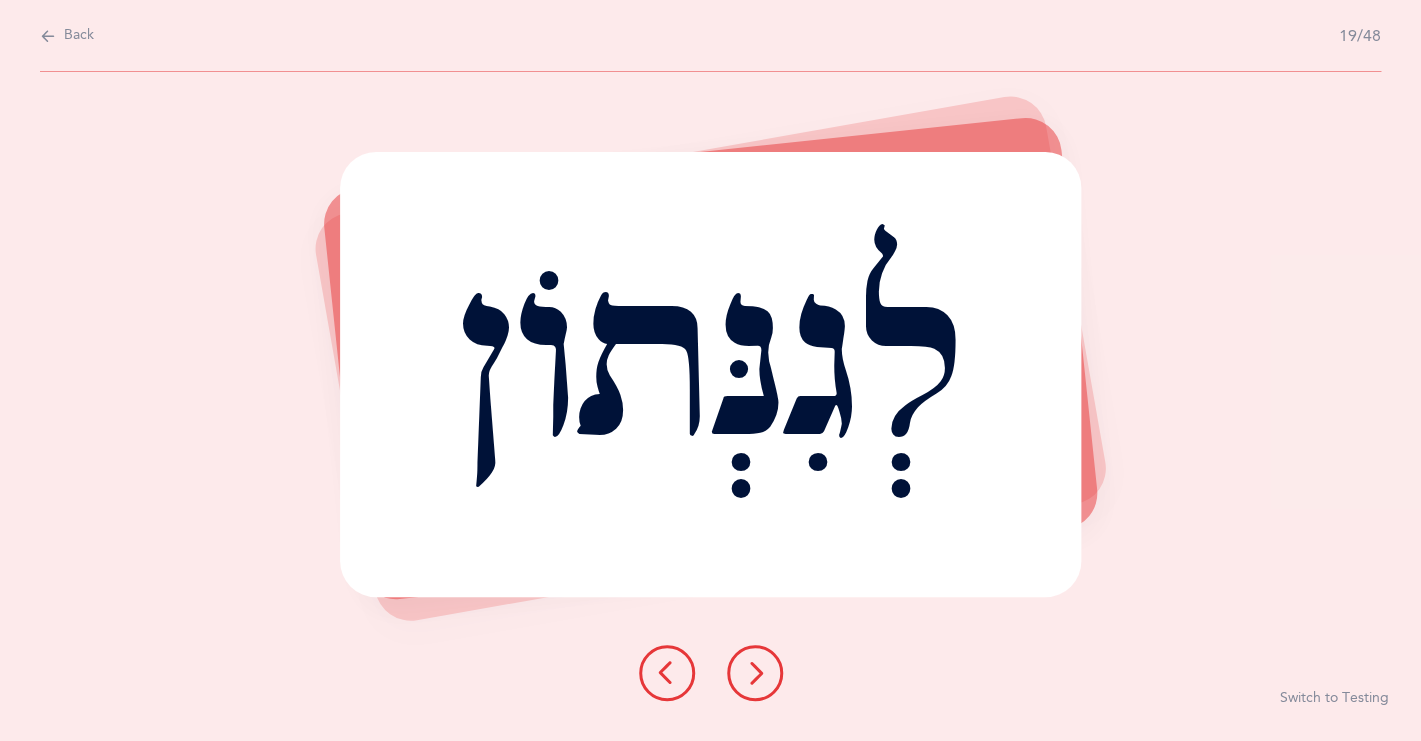 click at bounding box center (755, 673) 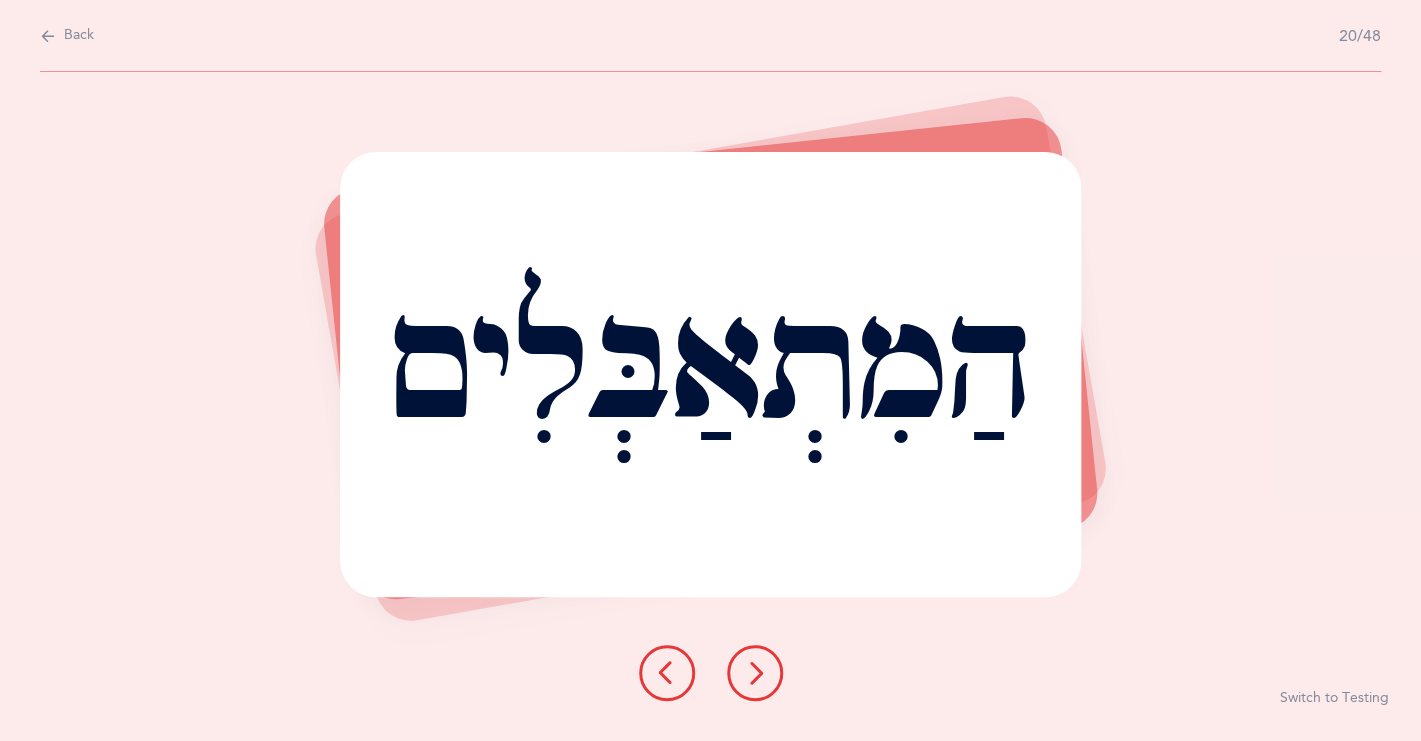 click at bounding box center [755, 673] 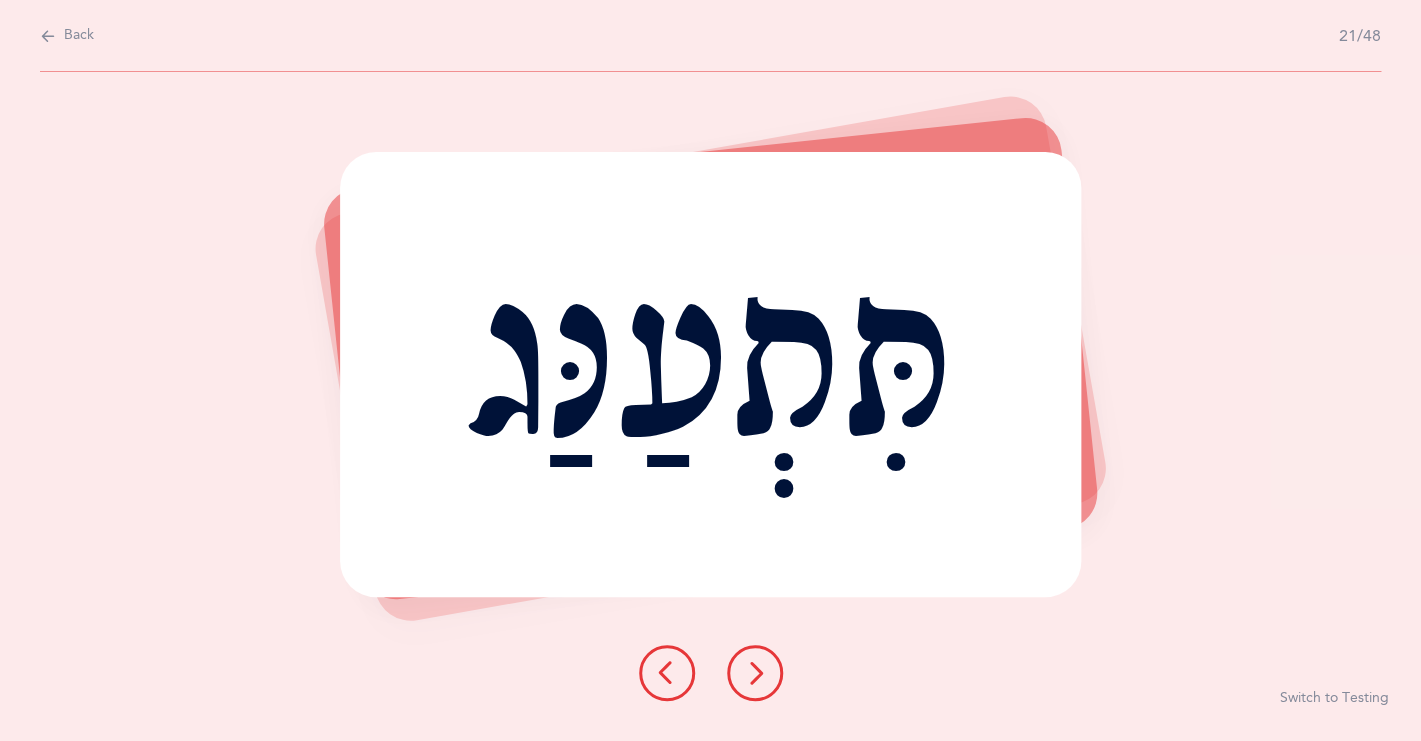 click at bounding box center (755, 673) 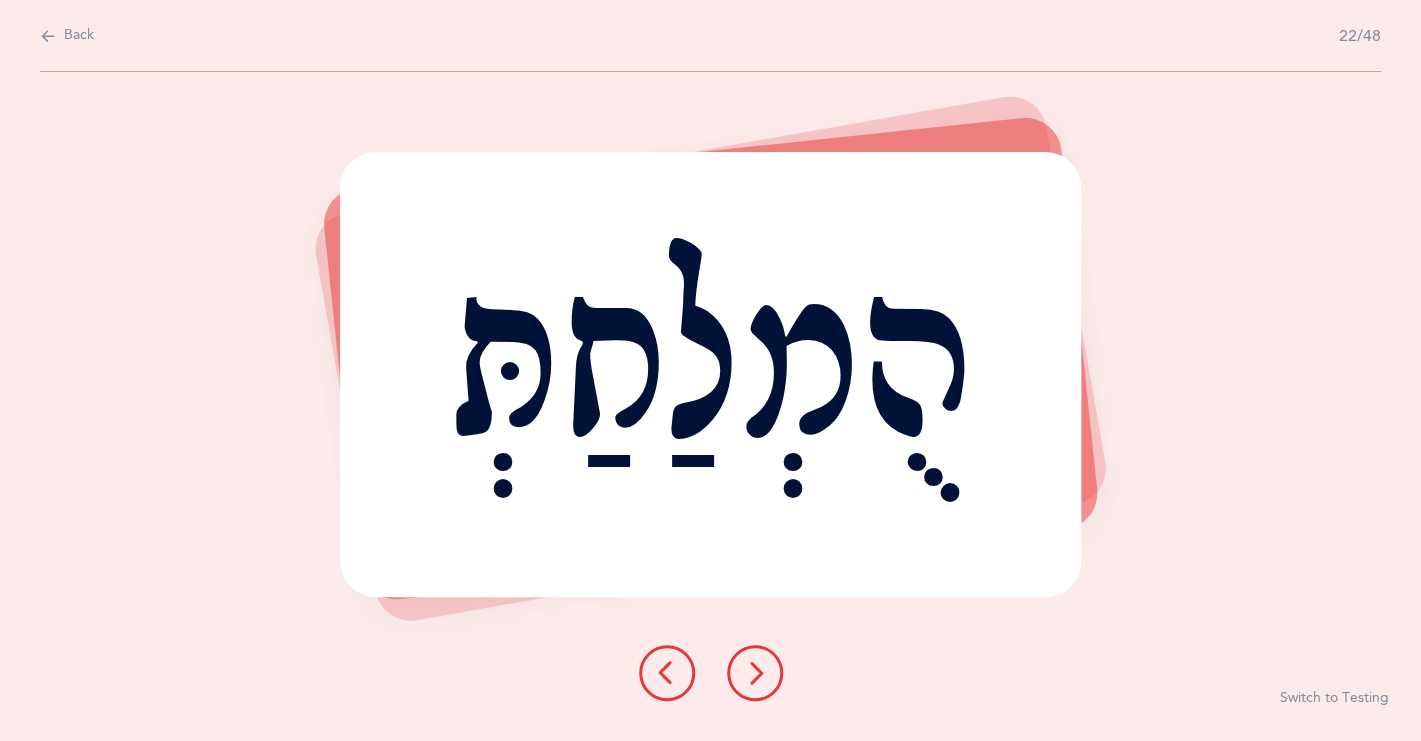 click at bounding box center [755, 673] 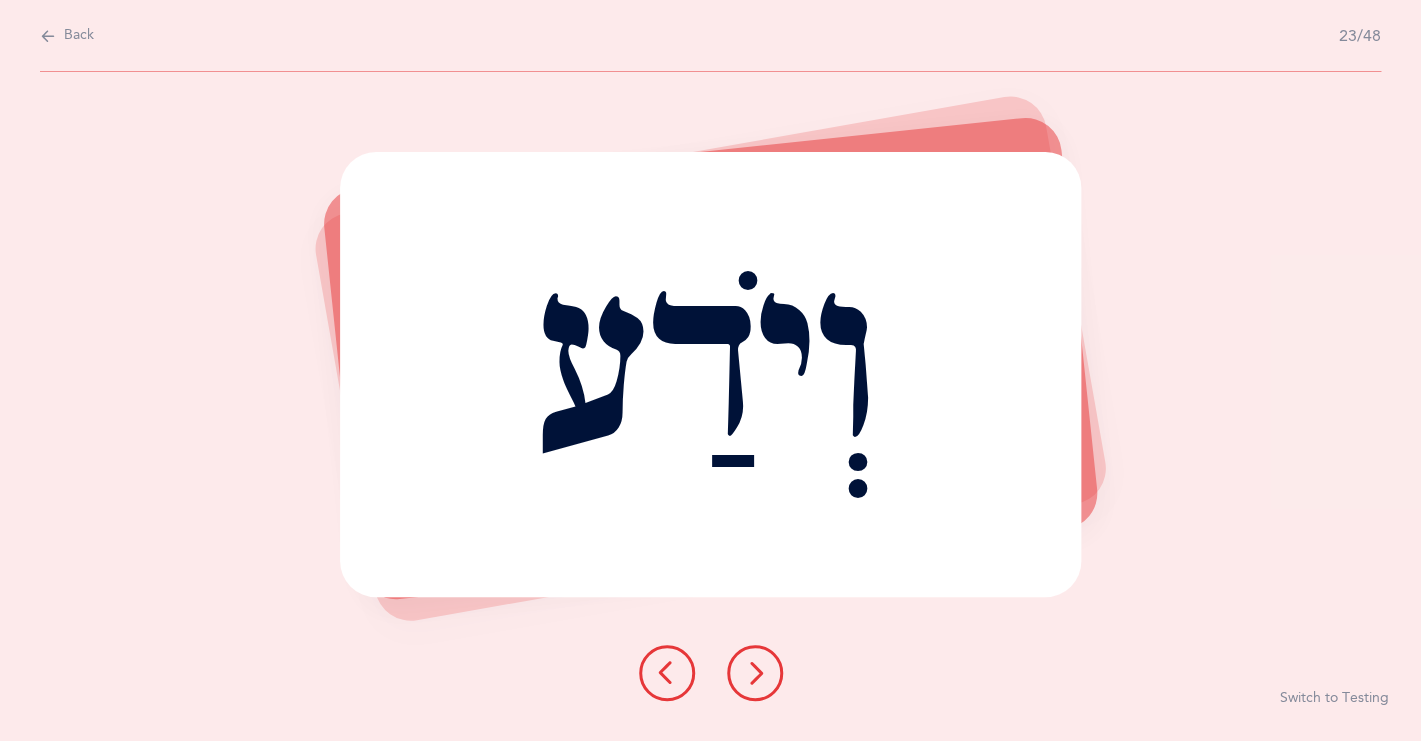 click at bounding box center (667, 673) 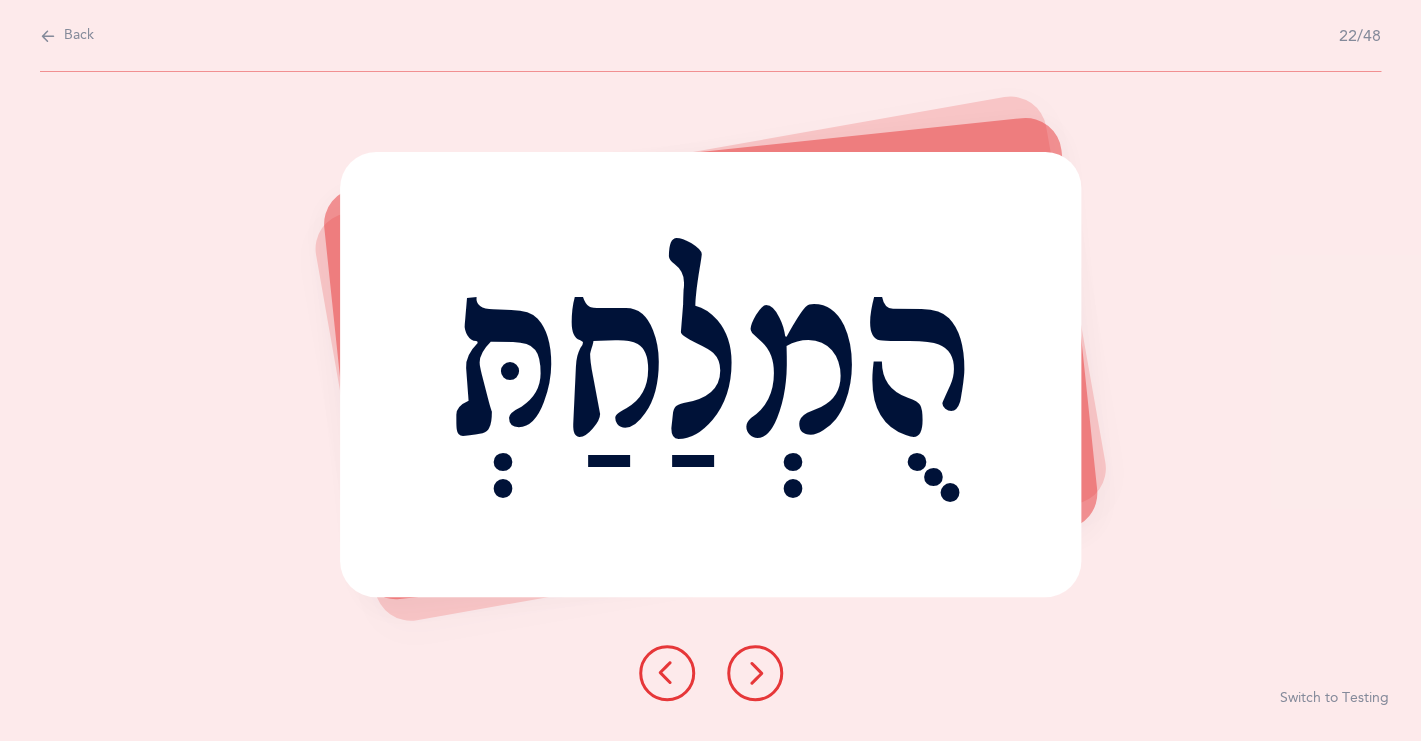 click at bounding box center [755, 673] 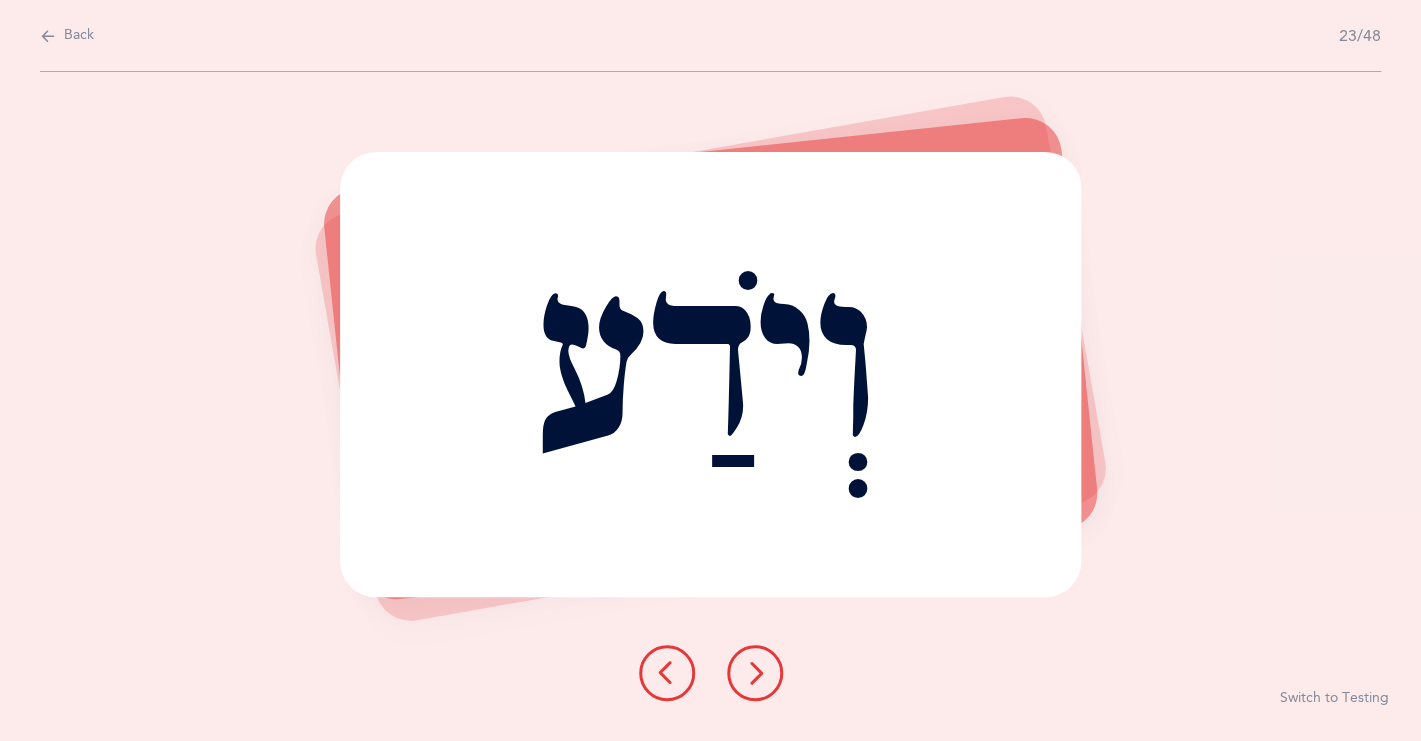 click at bounding box center (755, 673) 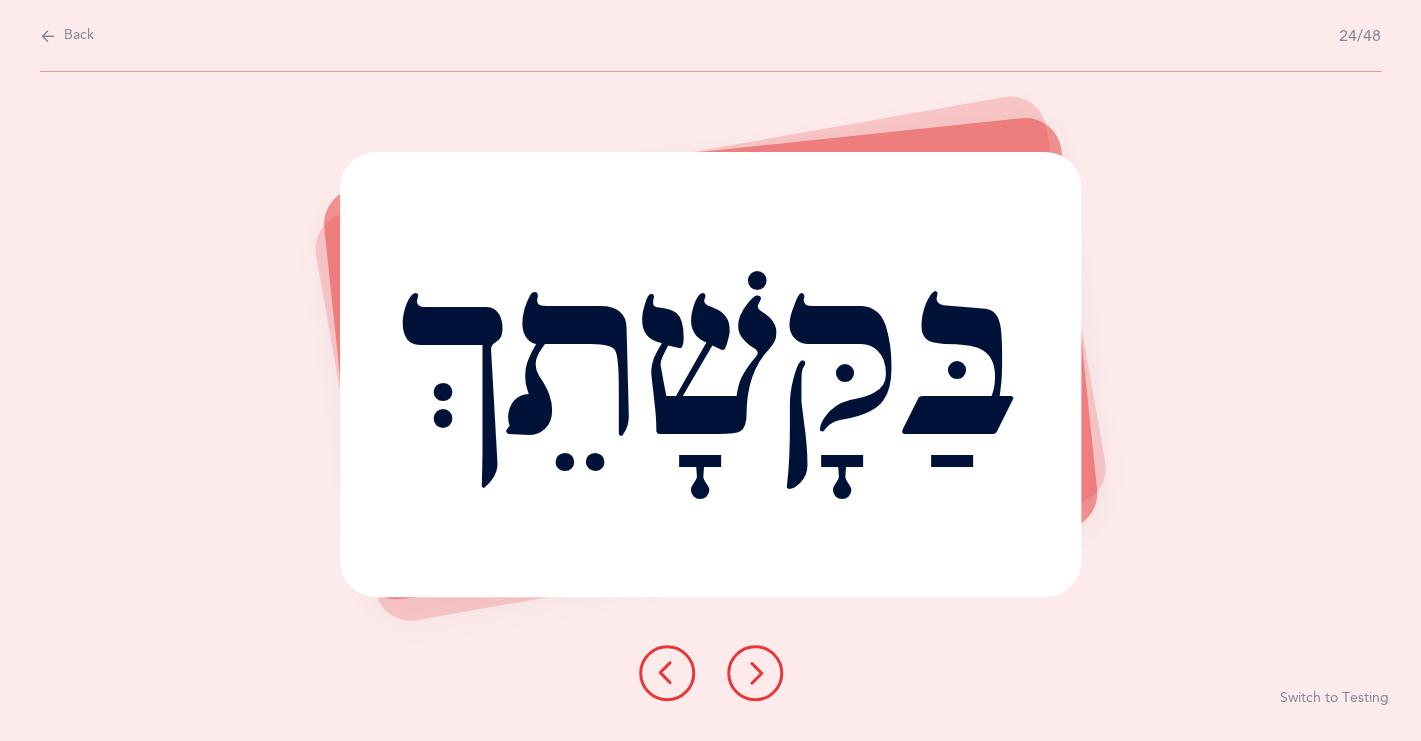 click at bounding box center (755, 673) 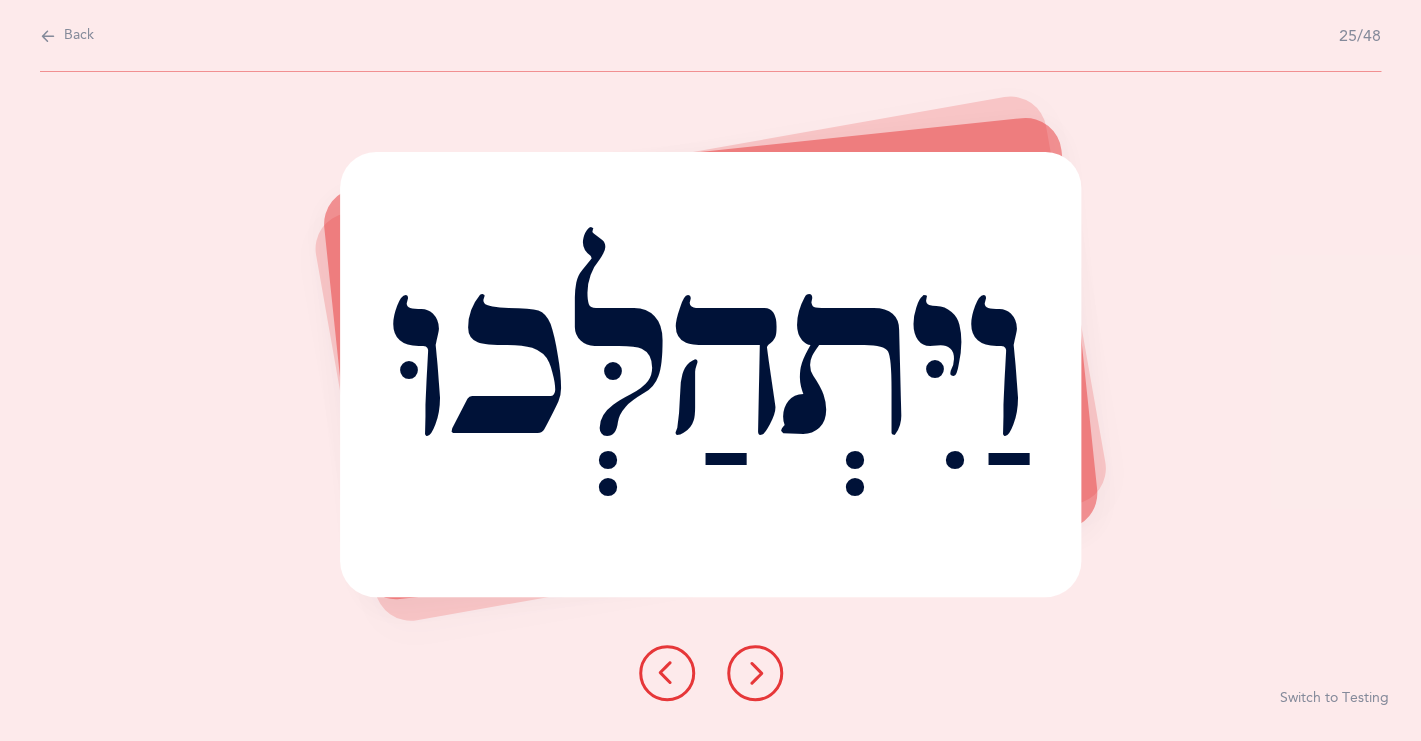 click at bounding box center [755, 673] 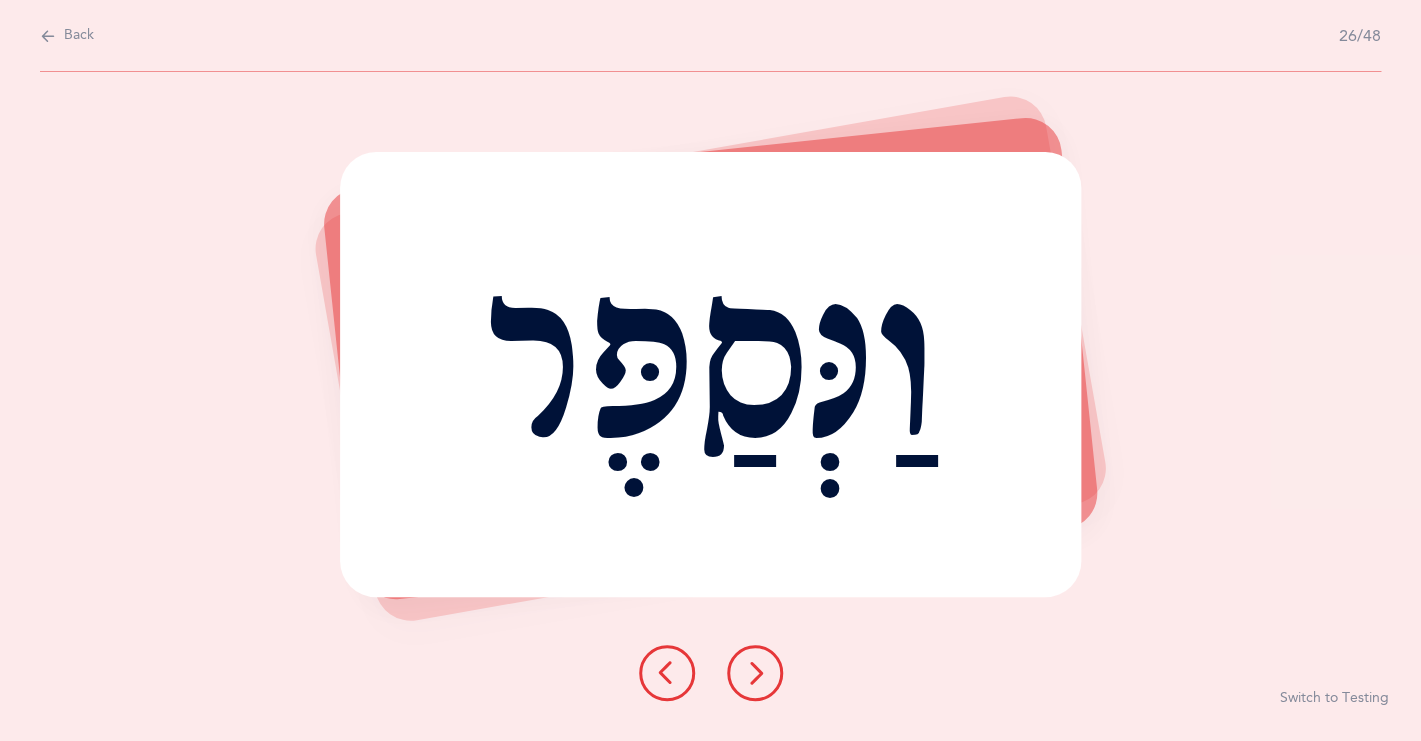 click at bounding box center [755, 673] 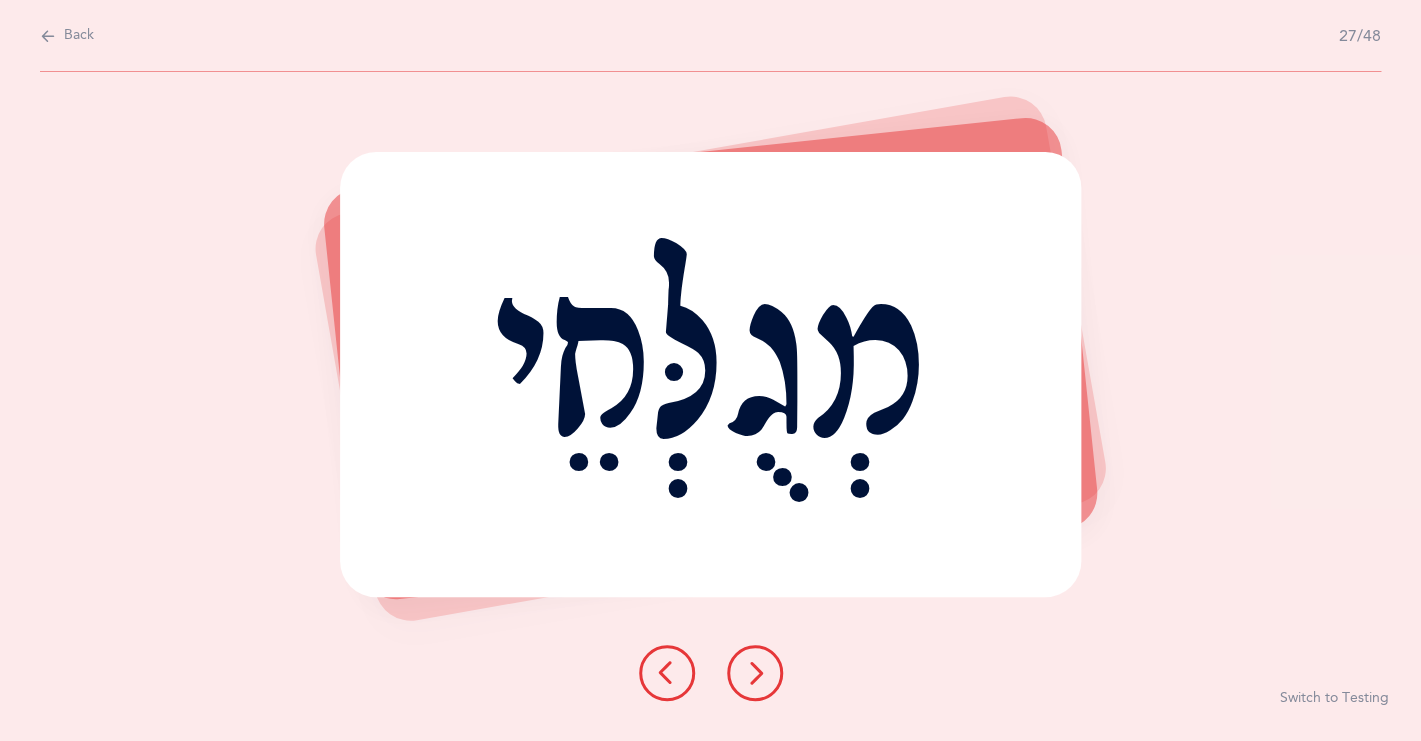 click at bounding box center (755, 673) 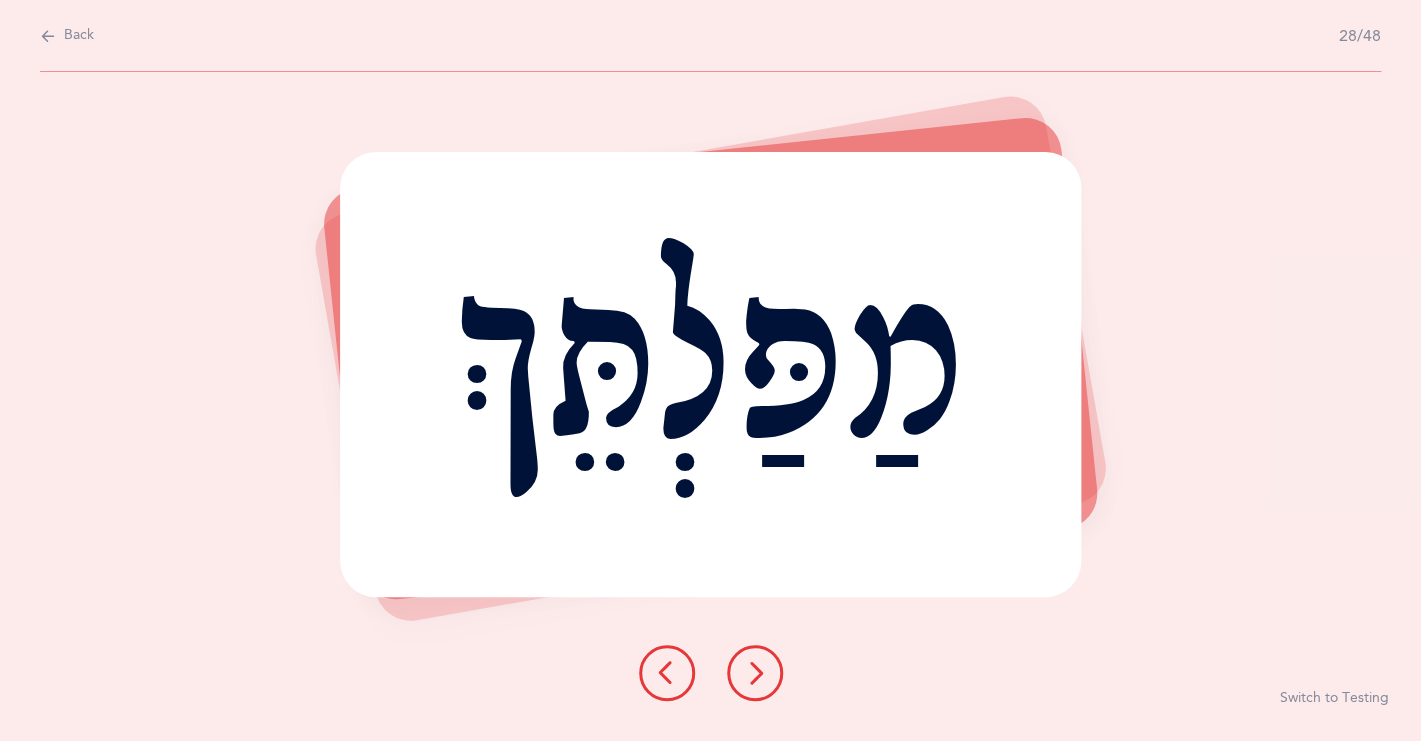 click at bounding box center [755, 673] 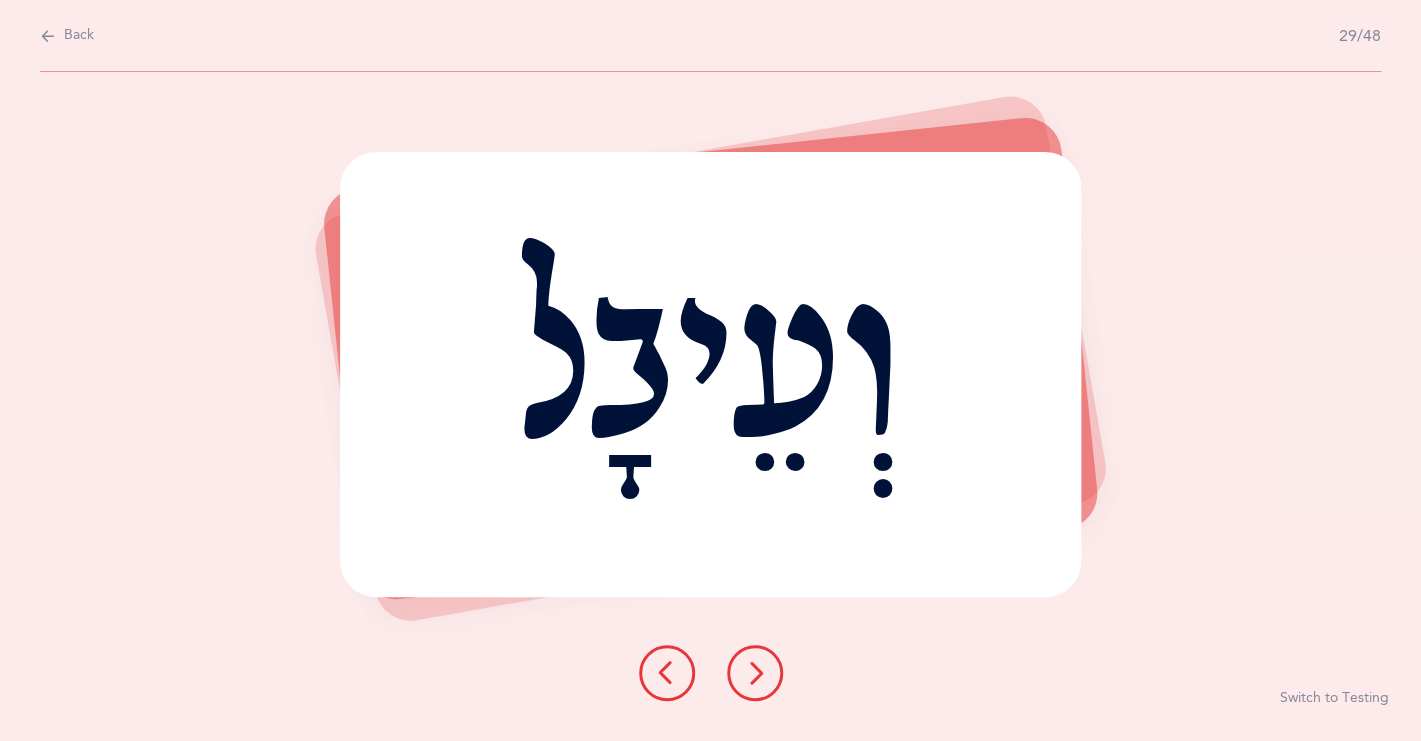 click at bounding box center [755, 673] 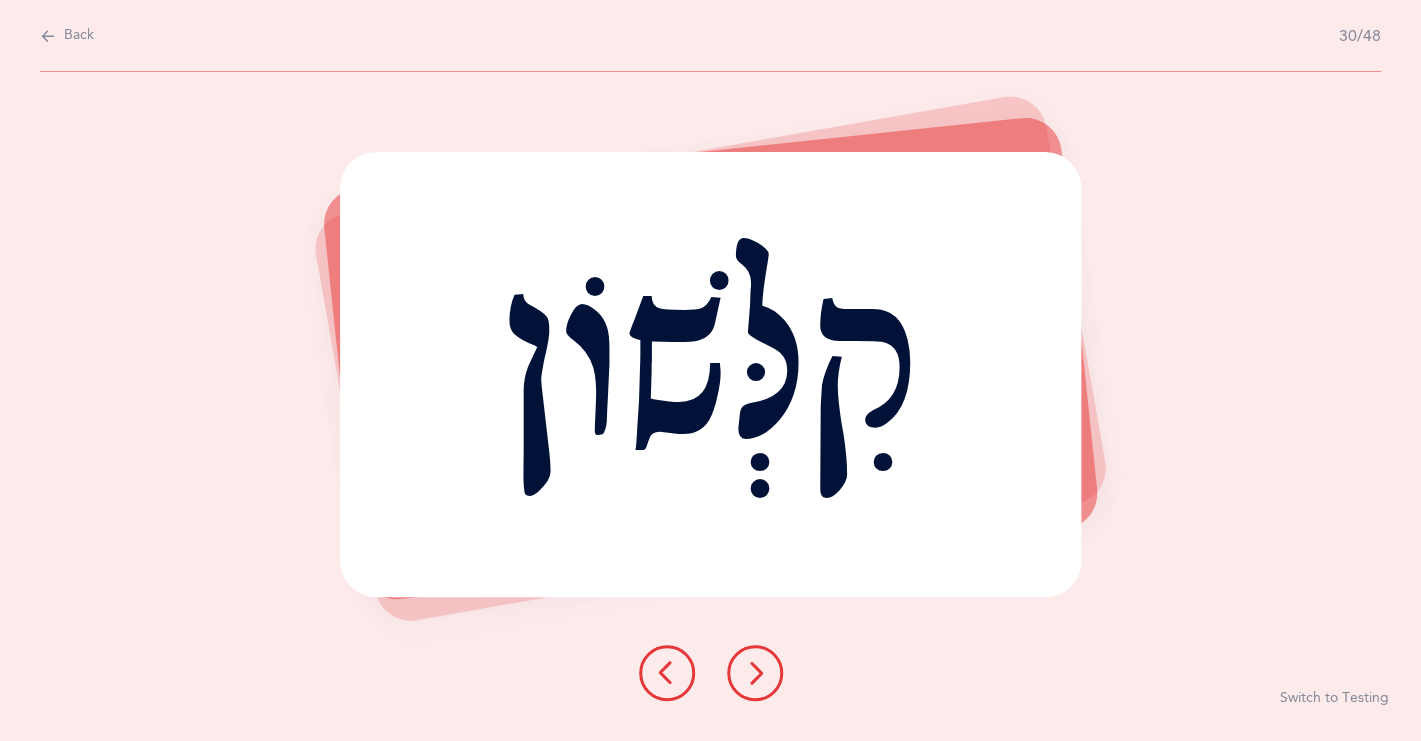 click at bounding box center [755, 673] 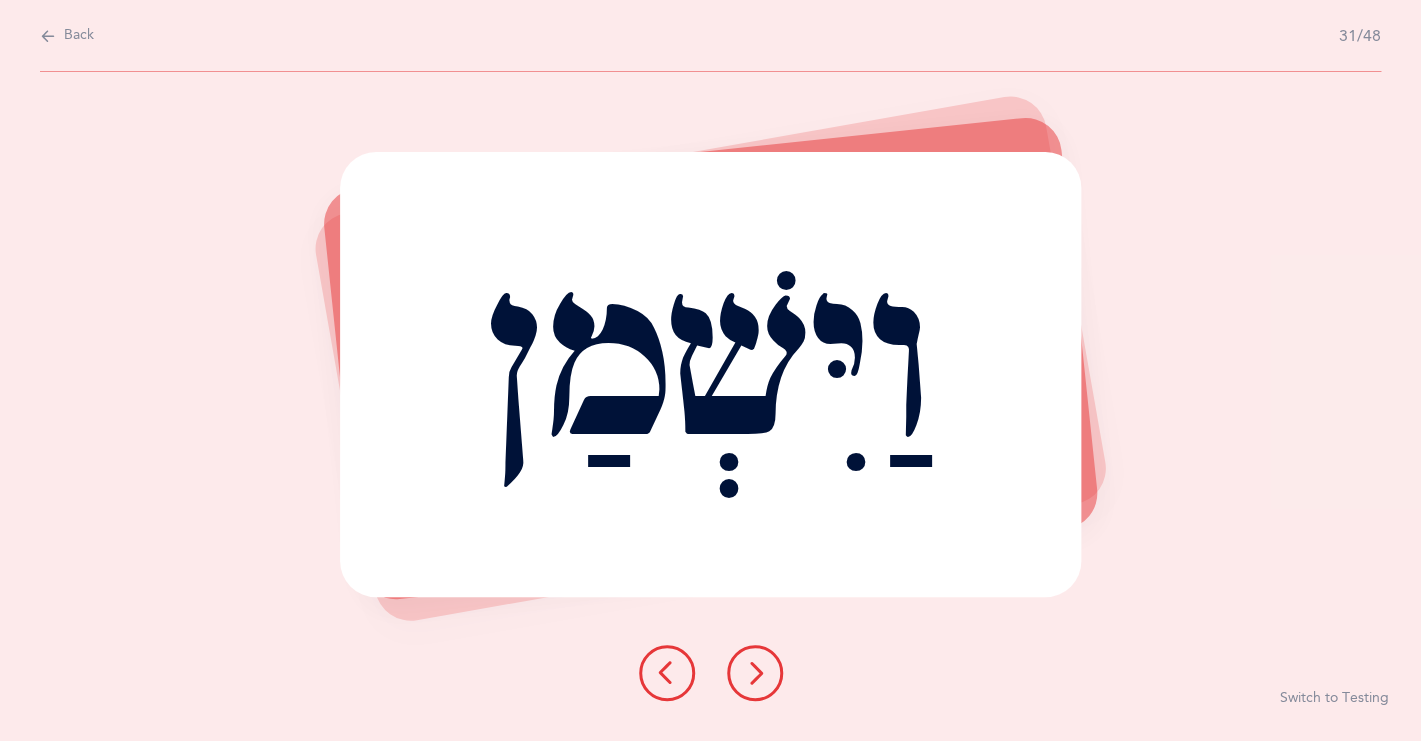 click at bounding box center [755, 673] 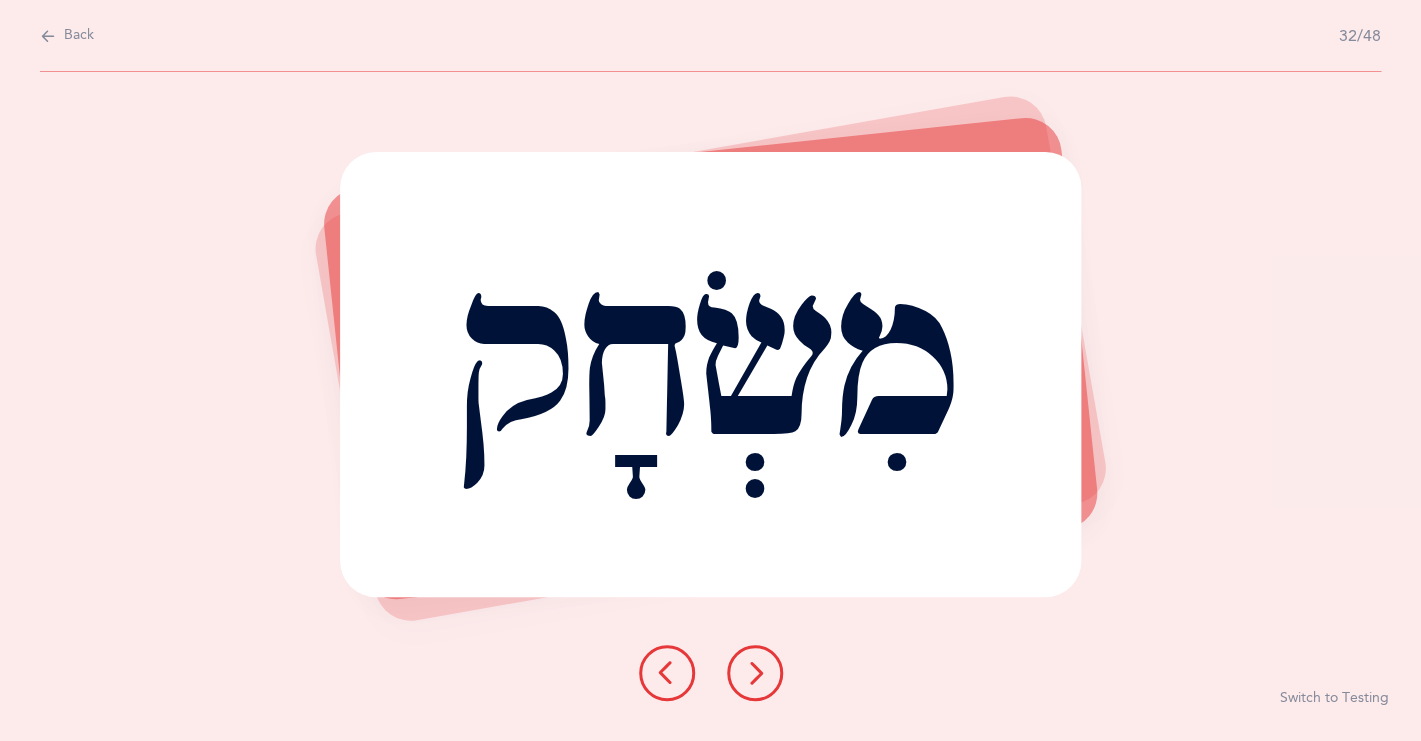 click at bounding box center (755, 673) 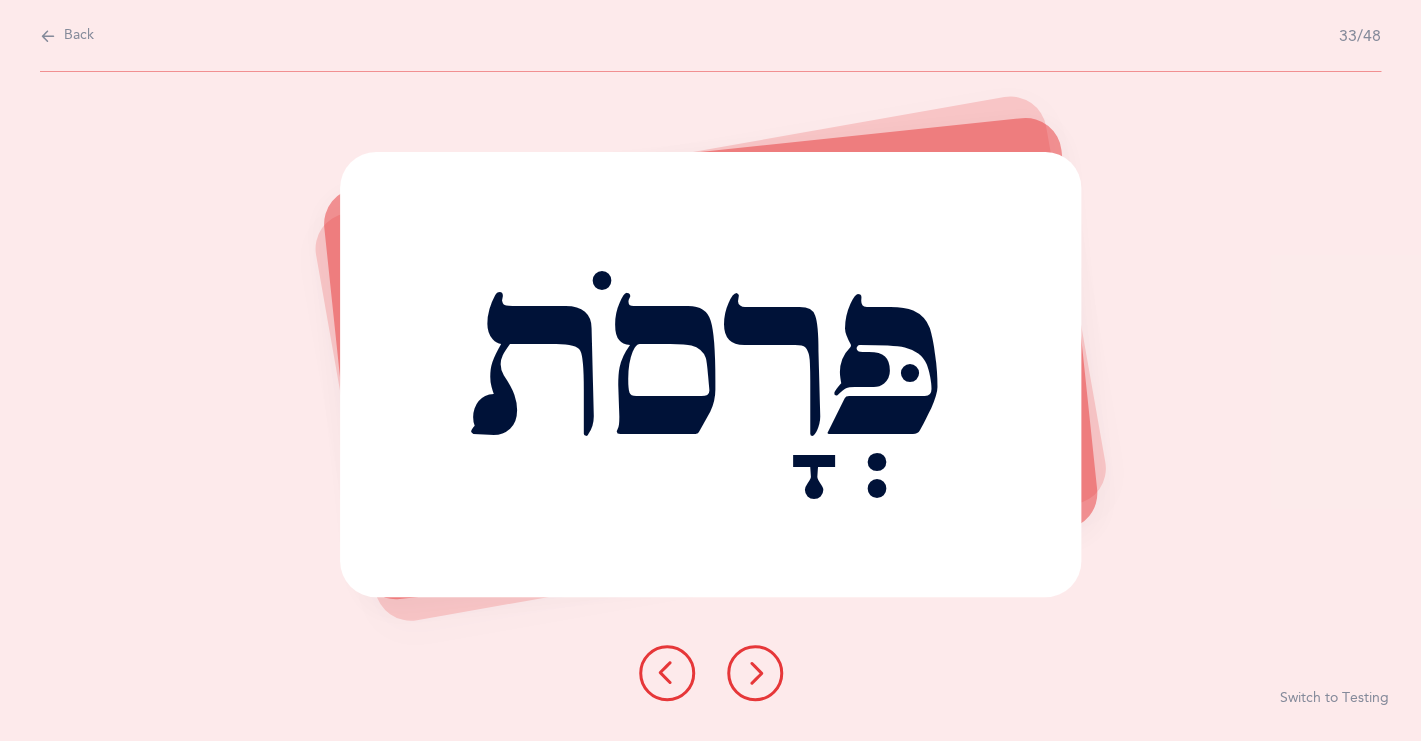 click at bounding box center [755, 673] 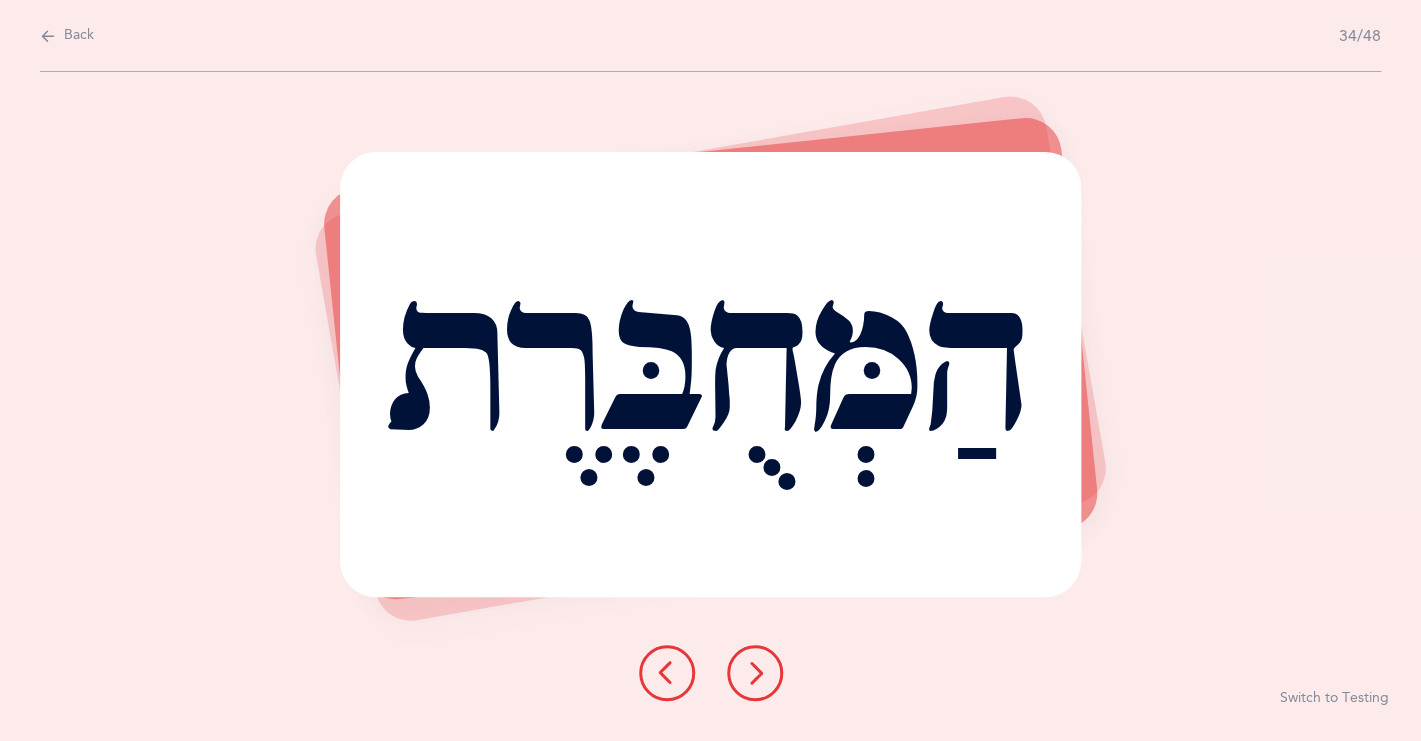 click at bounding box center [755, 673] 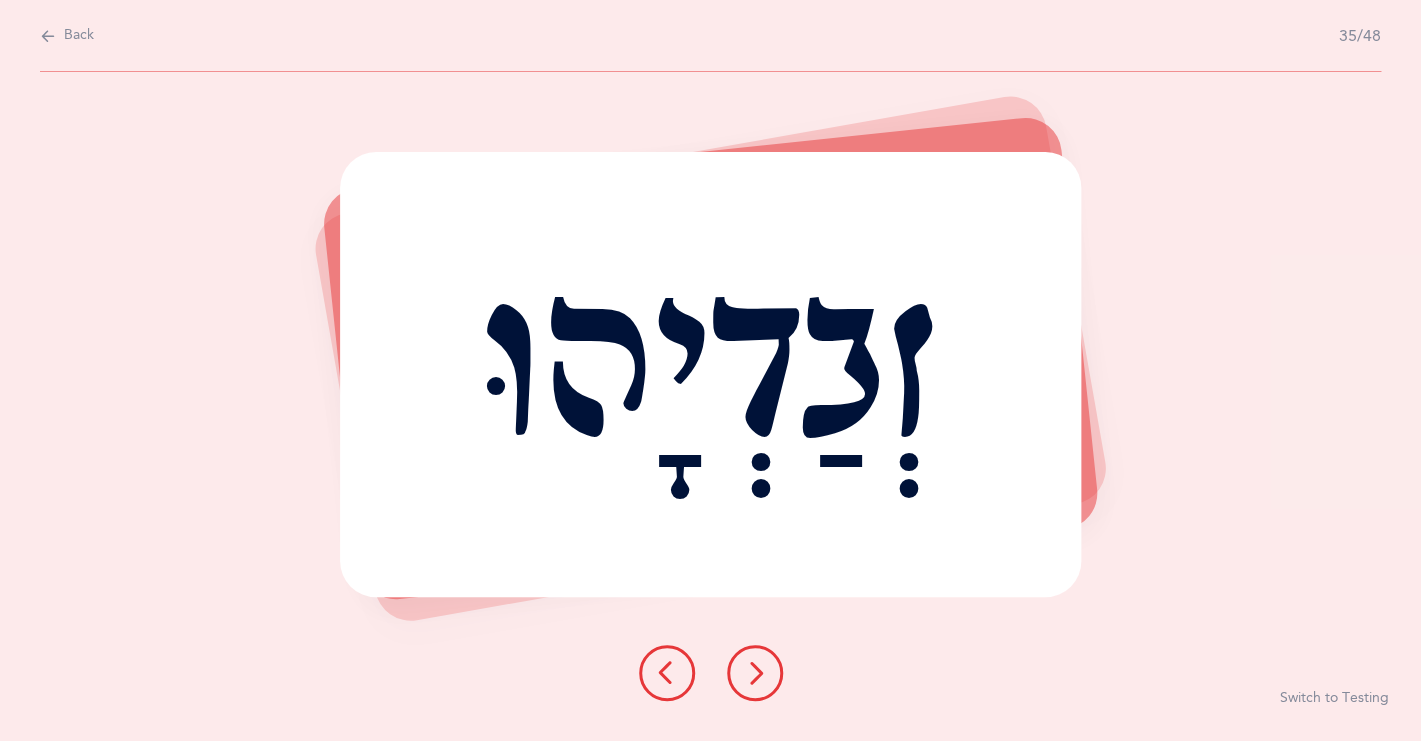 click at bounding box center (755, 673) 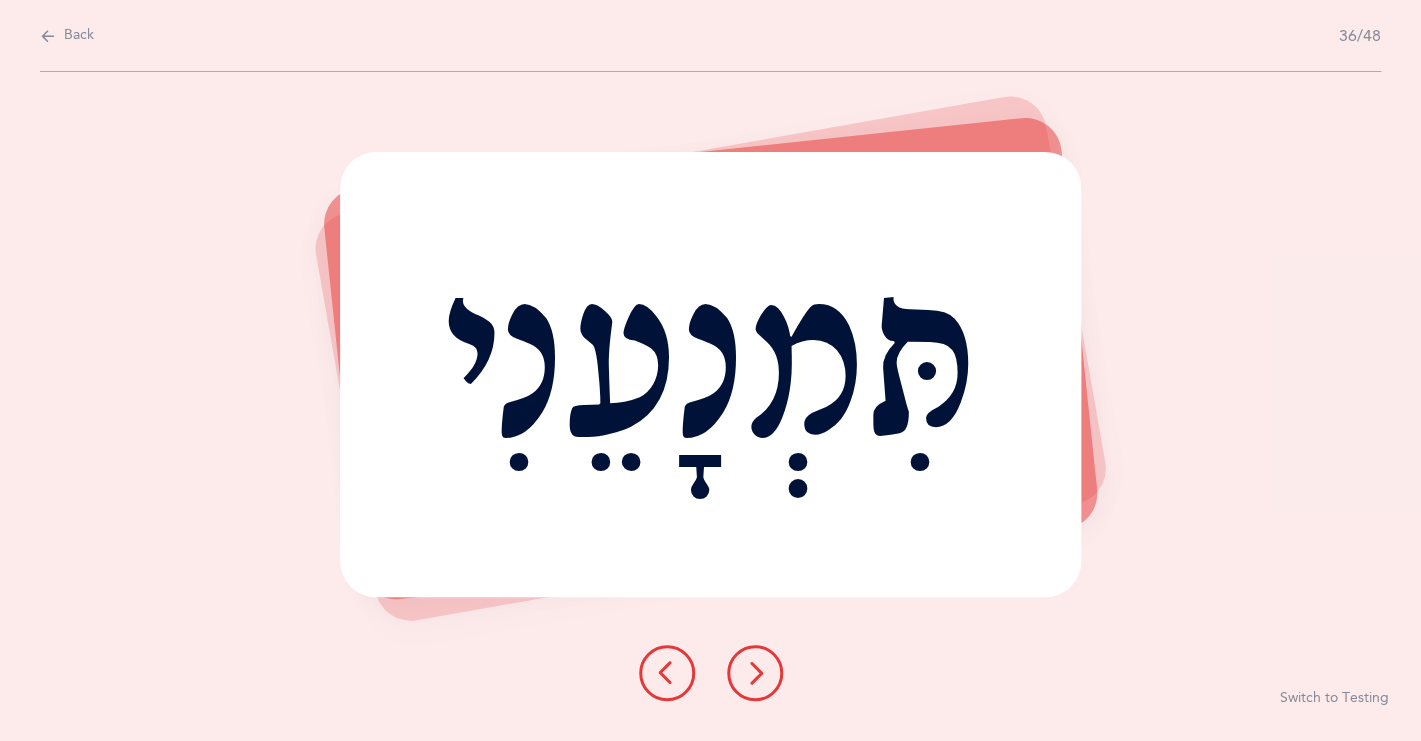 click at bounding box center [755, 673] 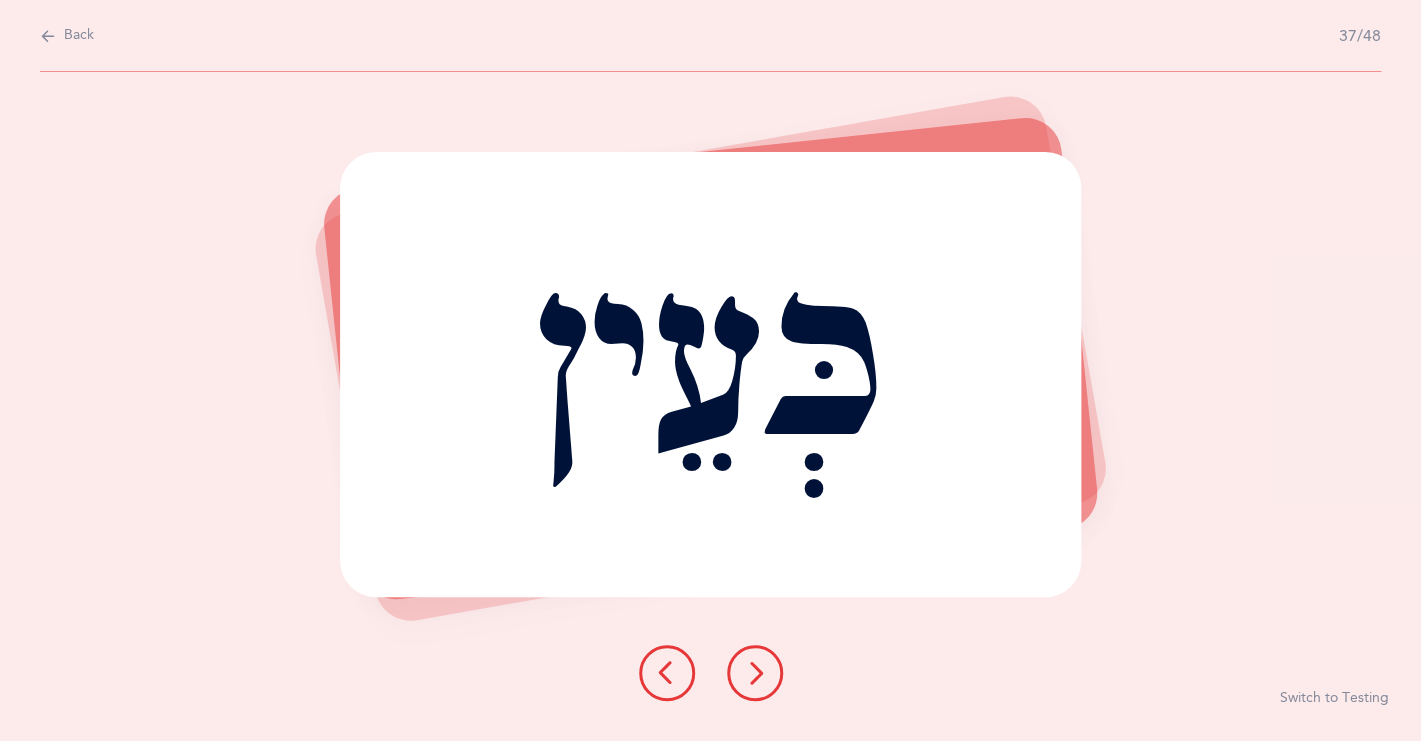 click at bounding box center [755, 673] 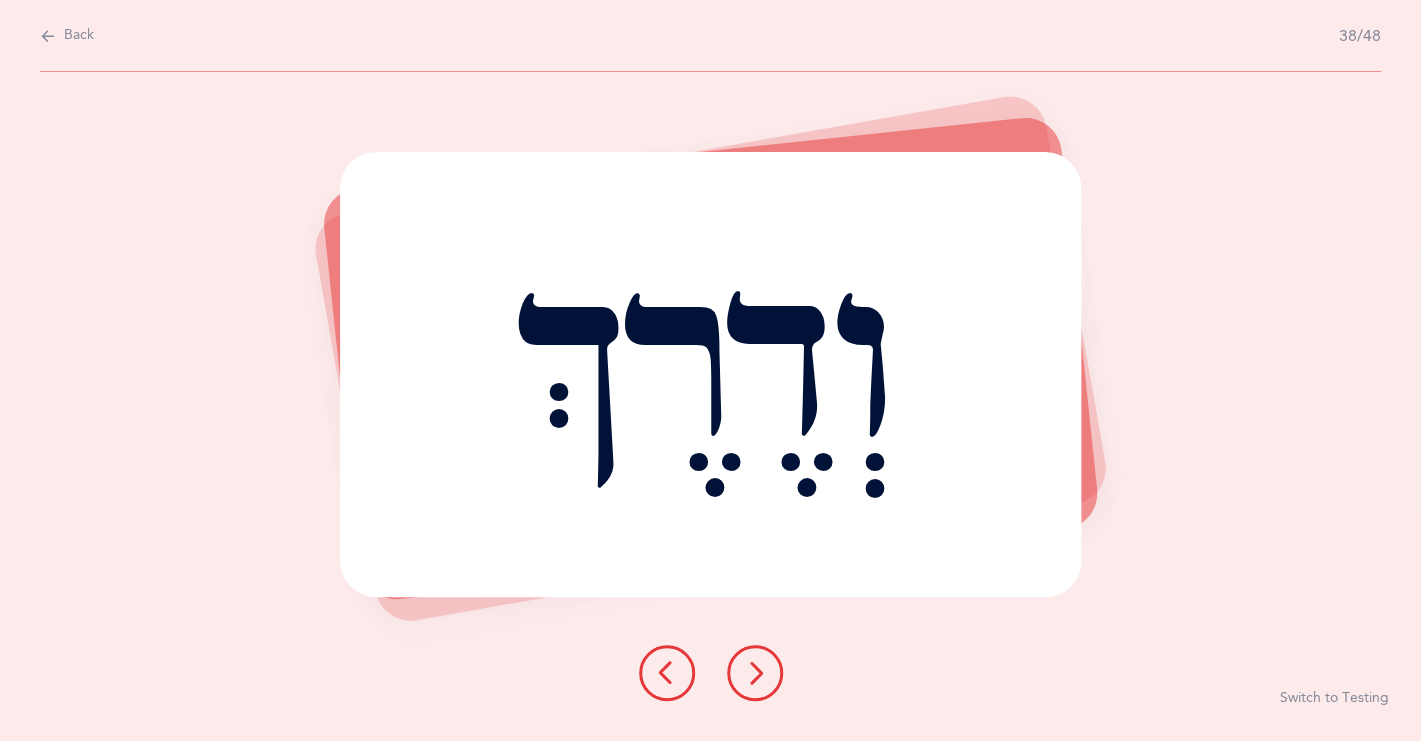 click at bounding box center (755, 673) 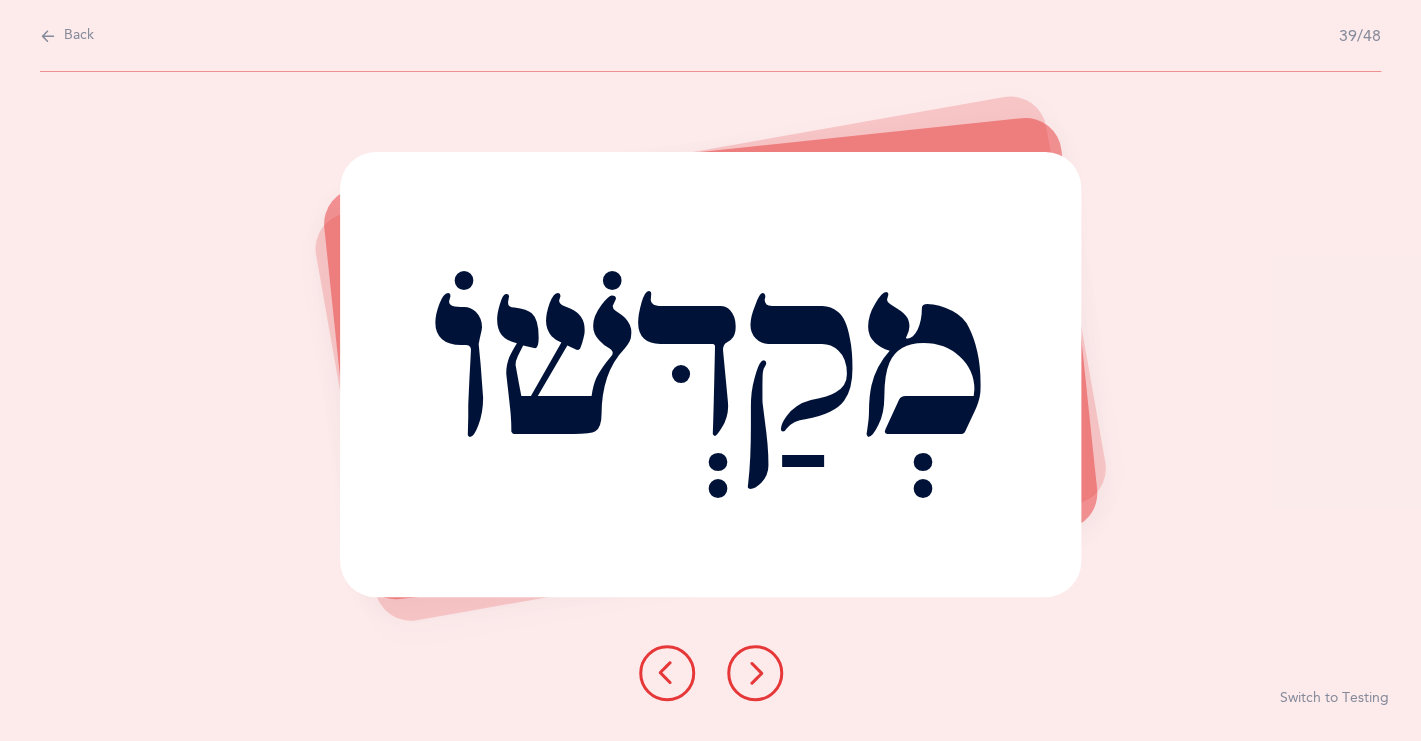 click at bounding box center (755, 673) 